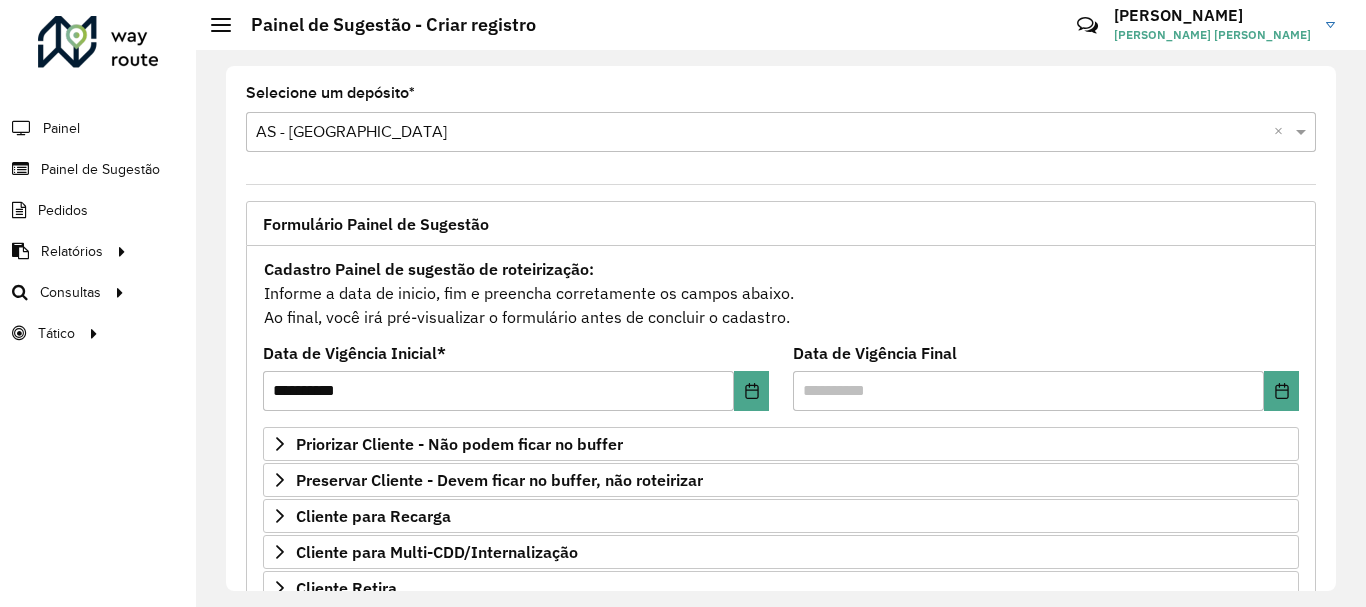 scroll, scrollTop: 0, scrollLeft: 0, axis: both 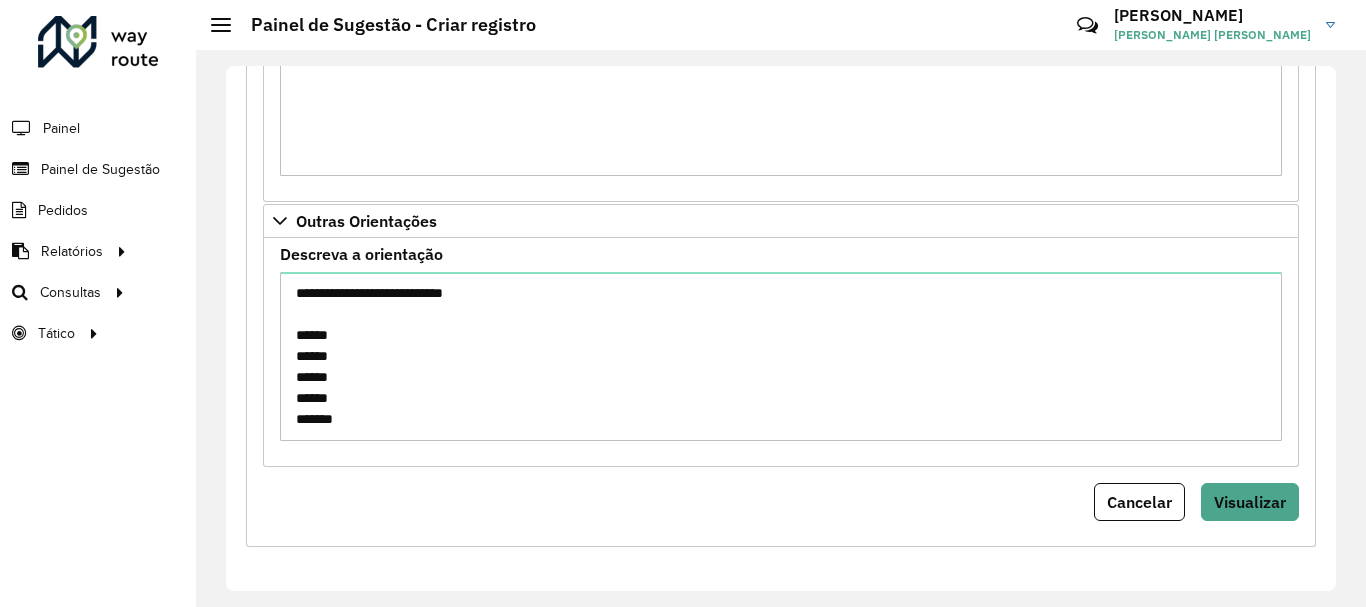 click on "**********" at bounding box center [781, 356] 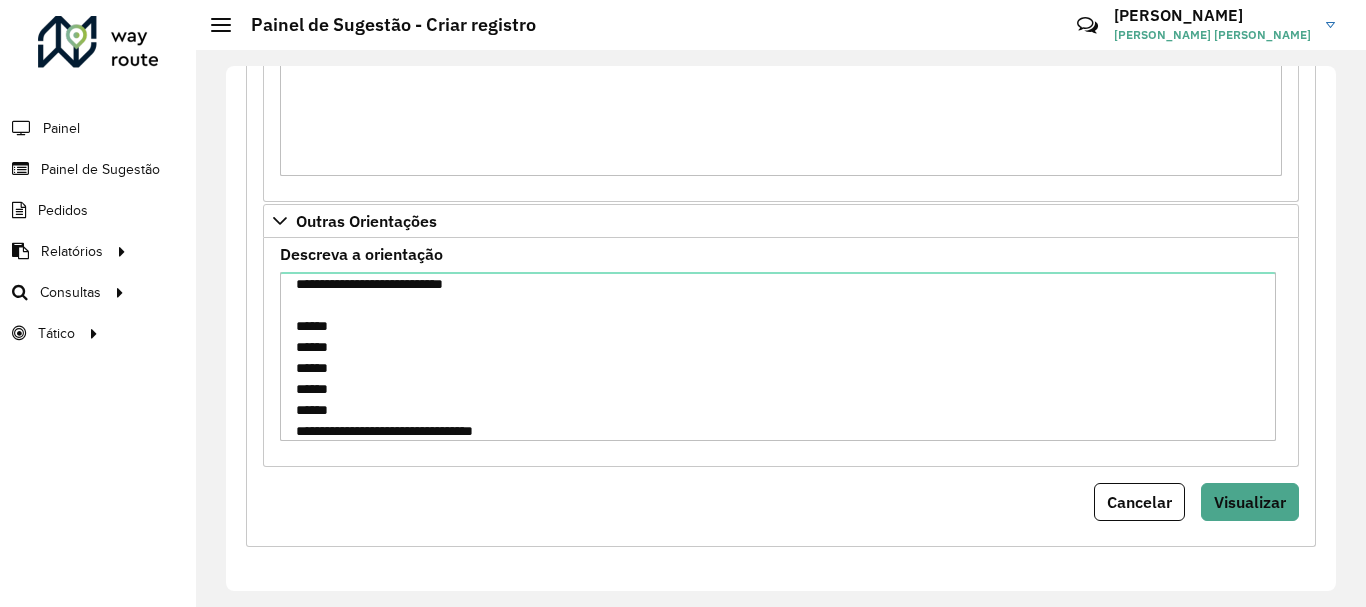 scroll, scrollTop: 30, scrollLeft: 0, axis: vertical 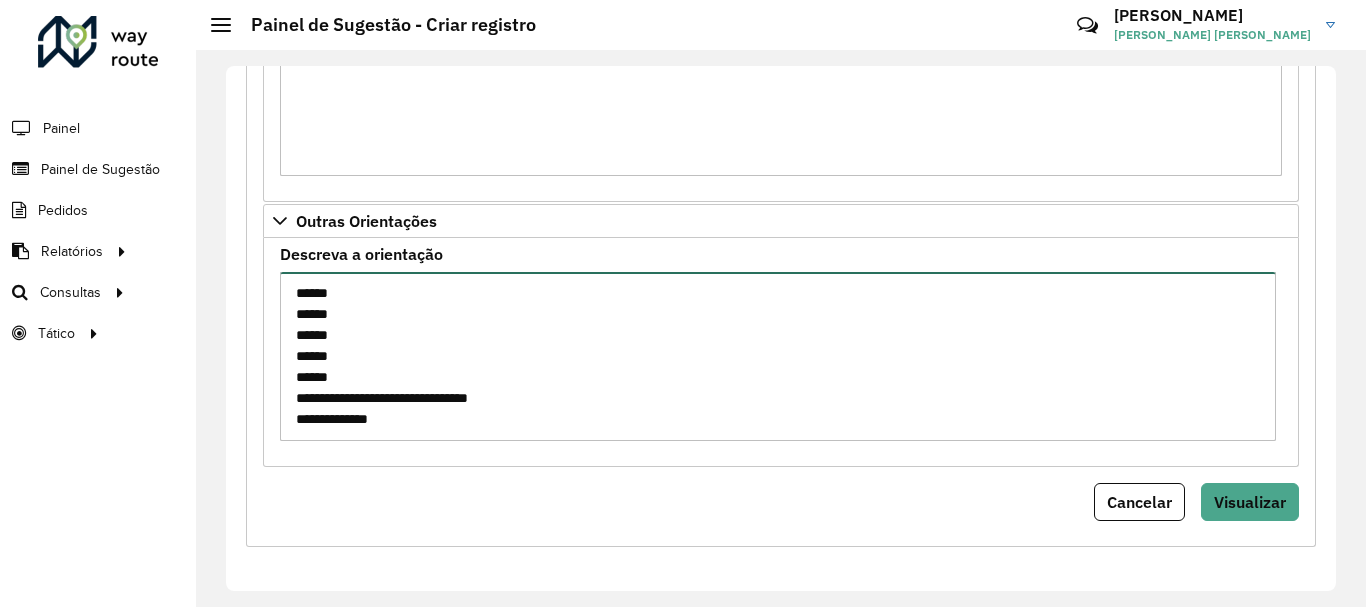 paste on "**********" 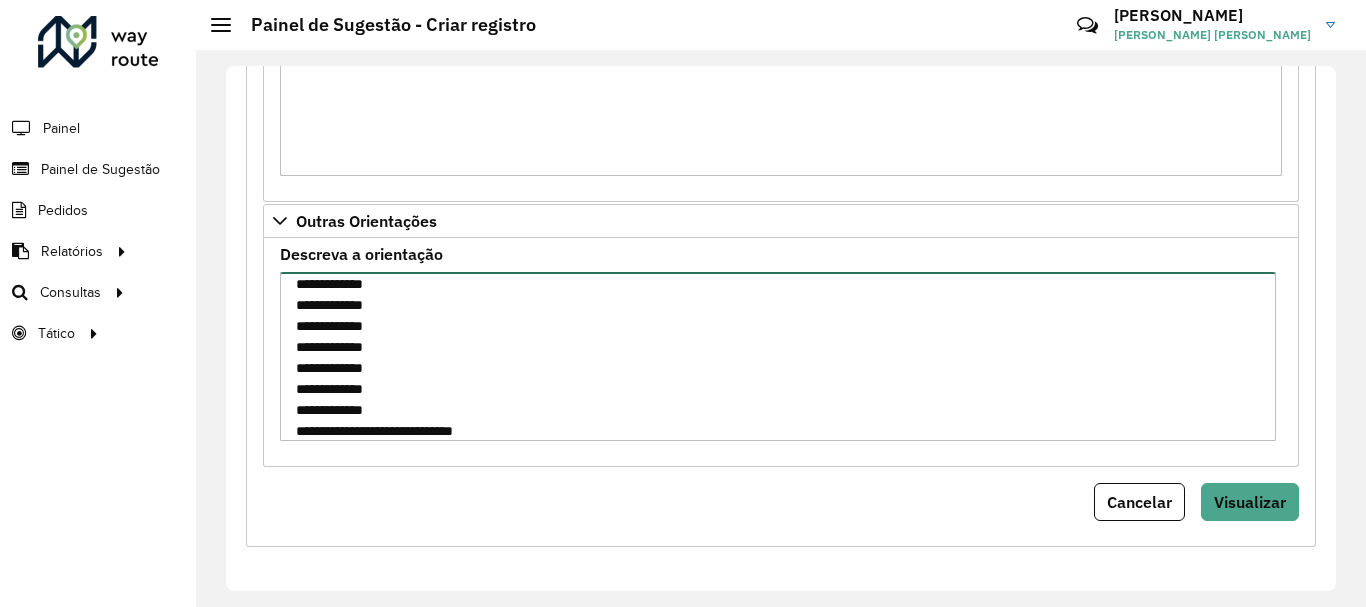 scroll, scrollTop: 471, scrollLeft: 0, axis: vertical 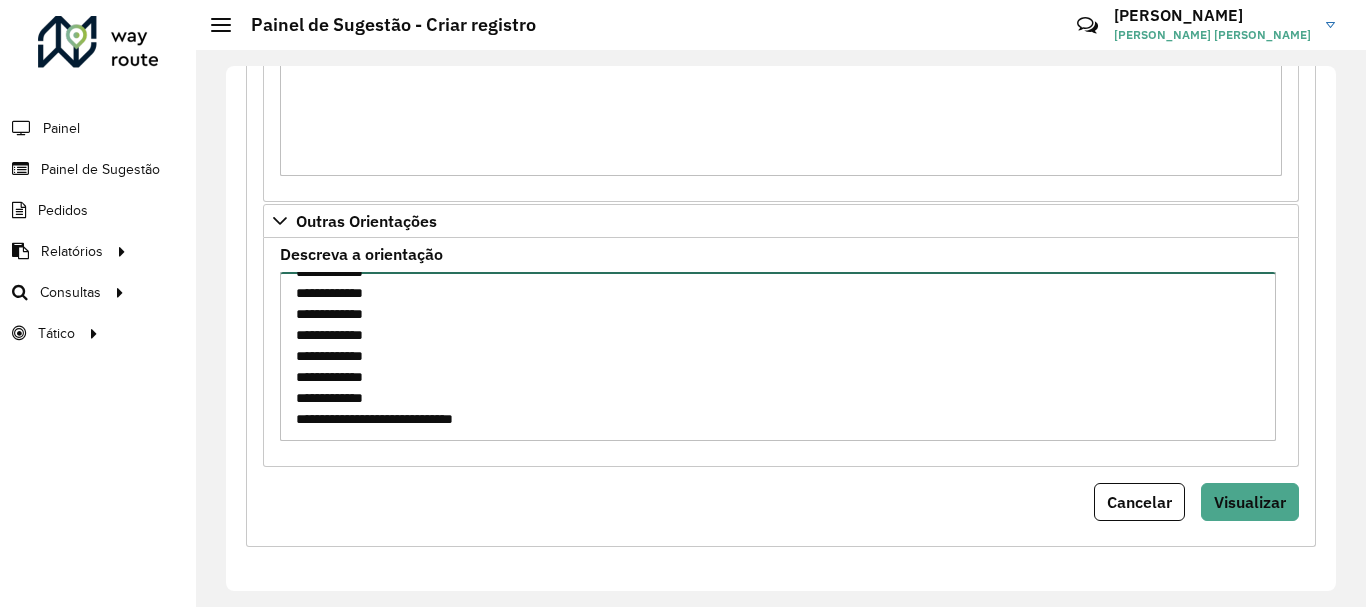 paste on "**********" 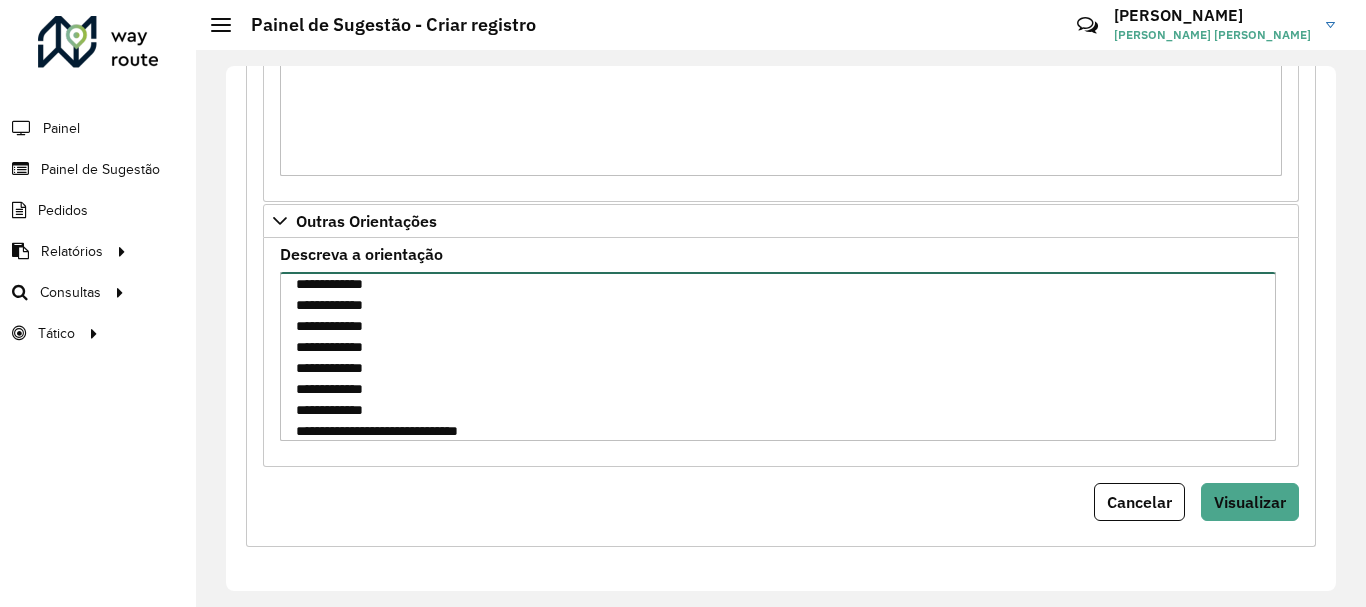 scroll, scrollTop: 891, scrollLeft: 0, axis: vertical 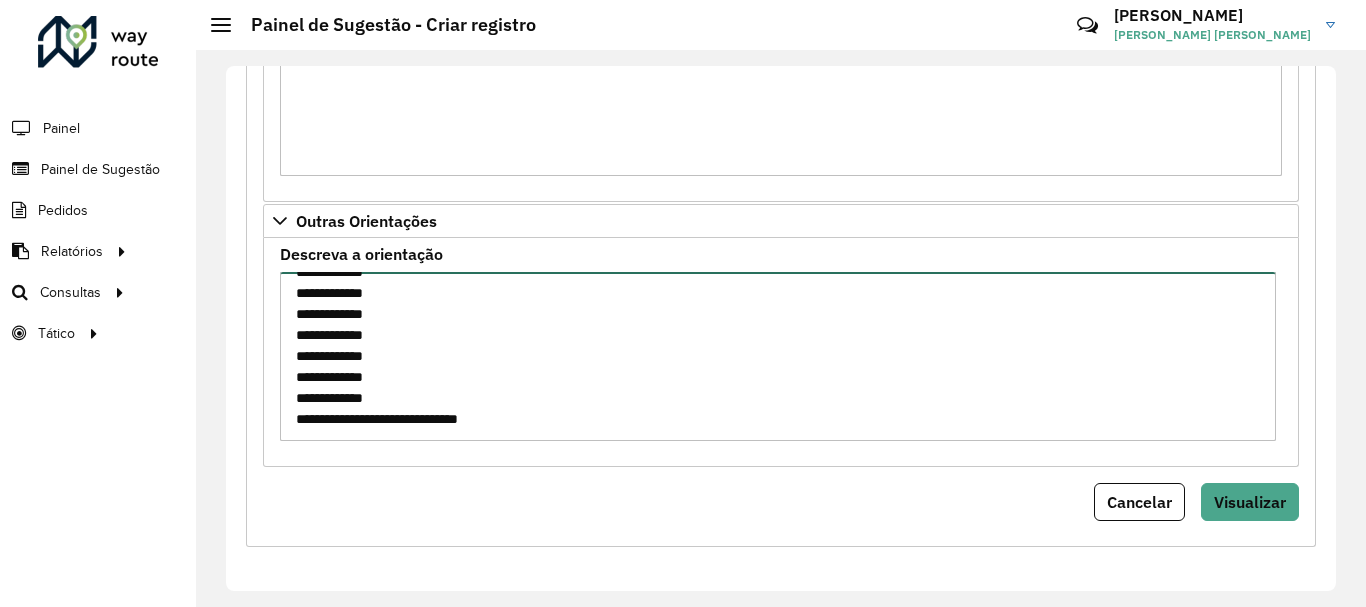 paste on "**********" 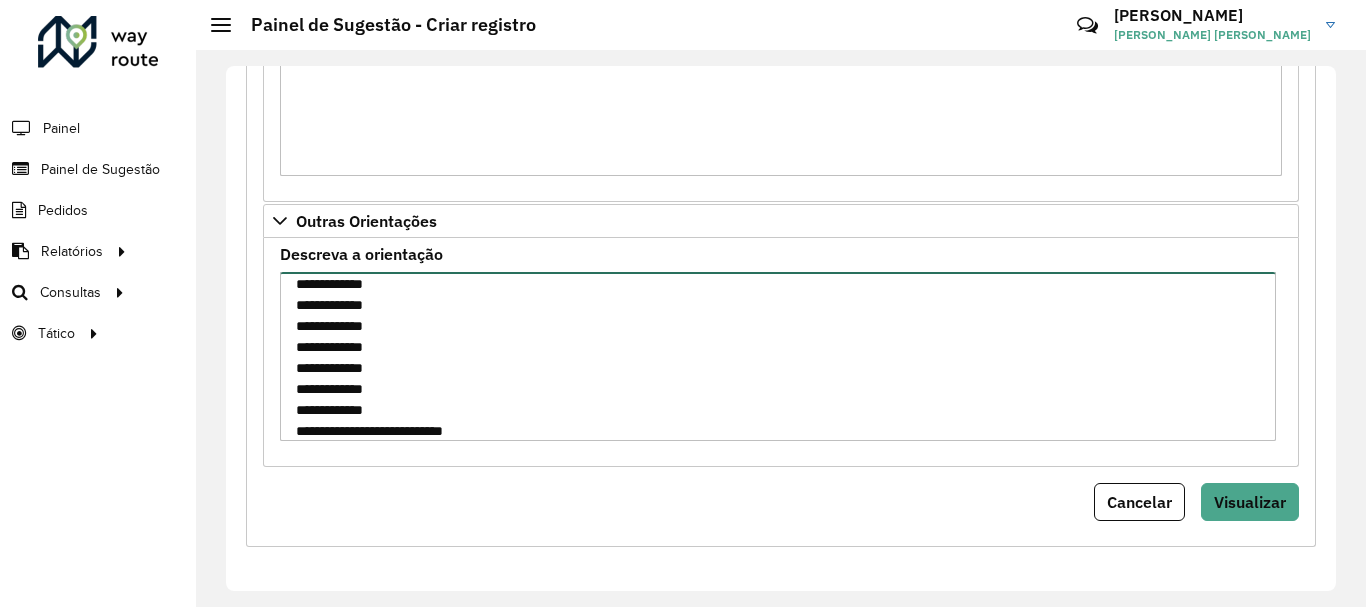scroll, scrollTop: 1101, scrollLeft: 0, axis: vertical 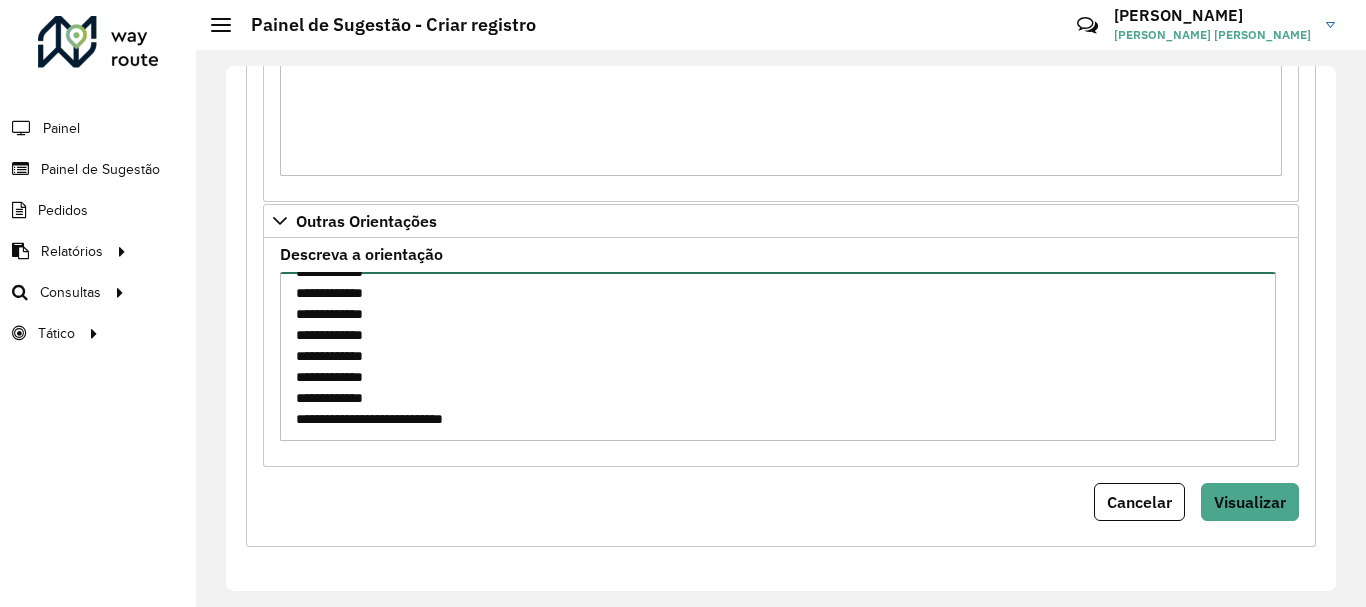 paste on "**********" 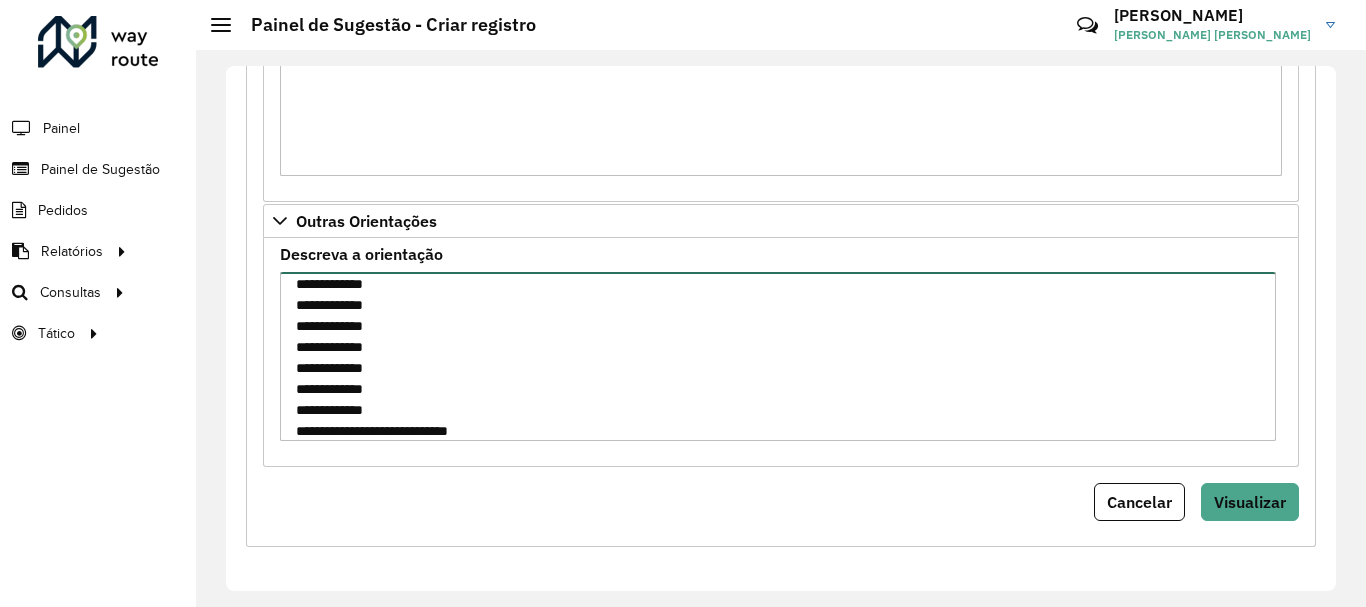 scroll, scrollTop: 1332, scrollLeft: 0, axis: vertical 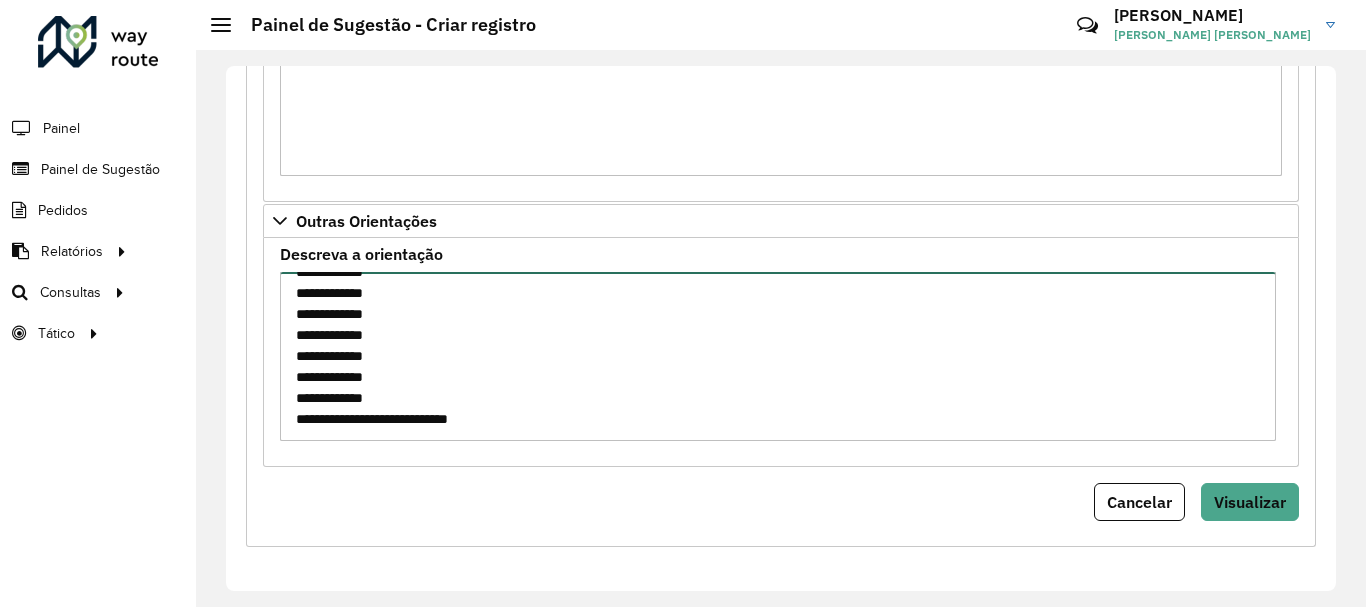 paste on "**********" 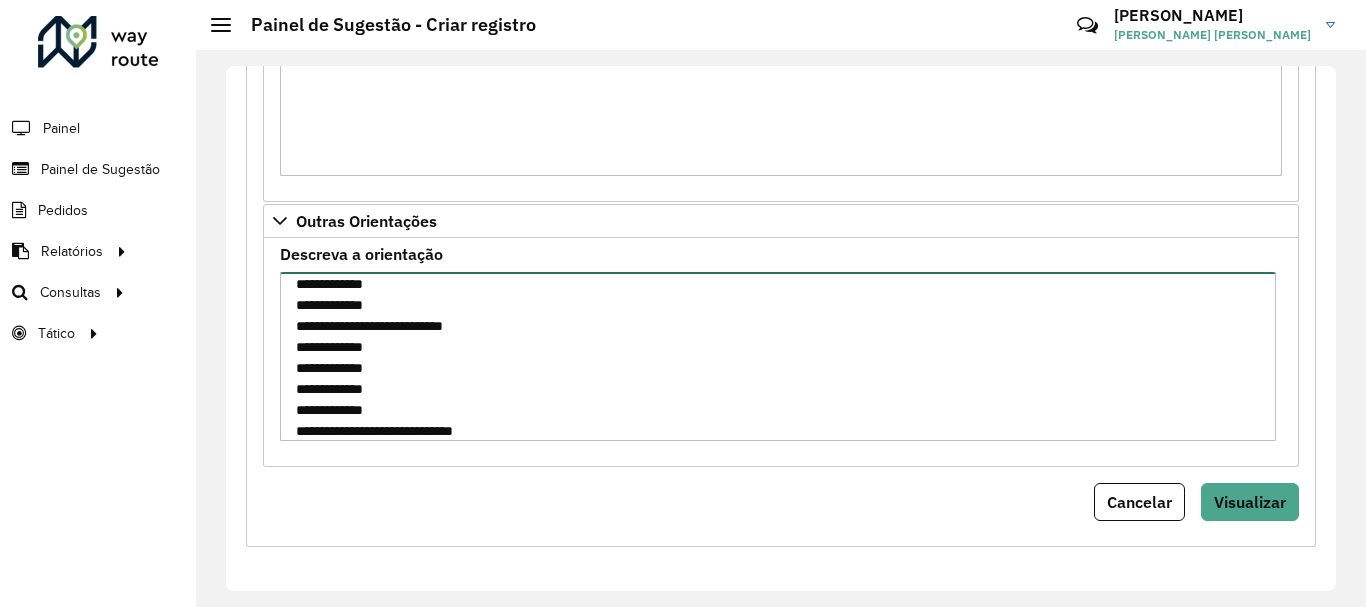 scroll, scrollTop: 1437, scrollLeft: 0, axis: vertical 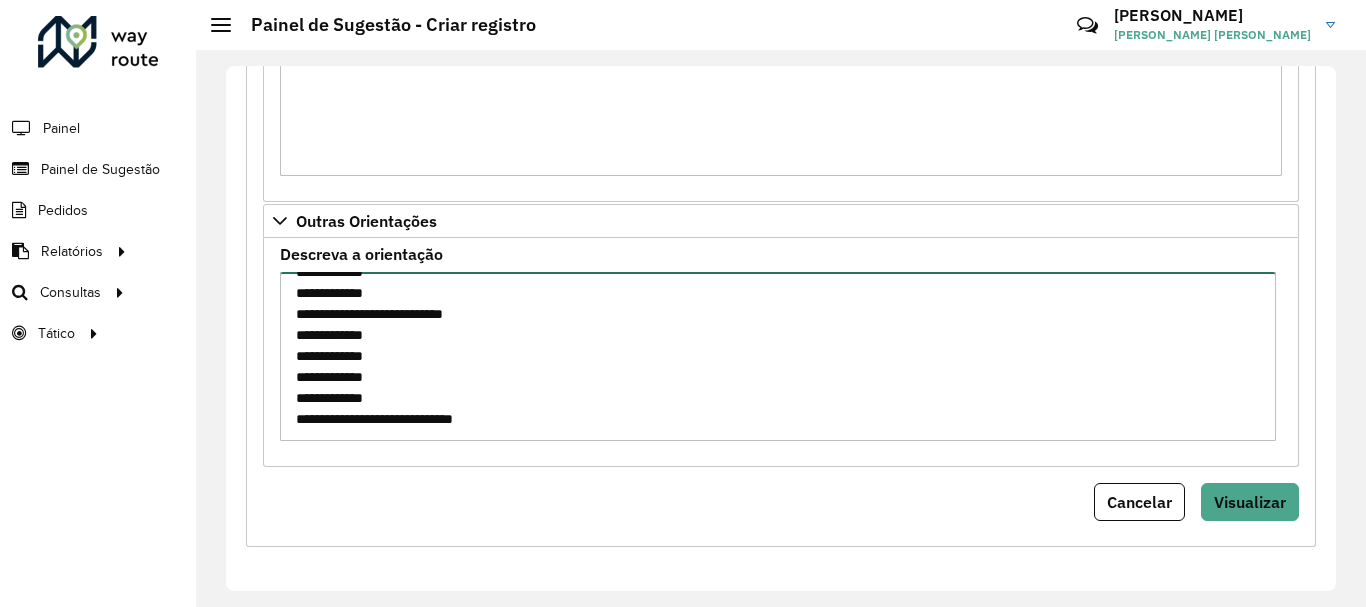 paste on "**********" 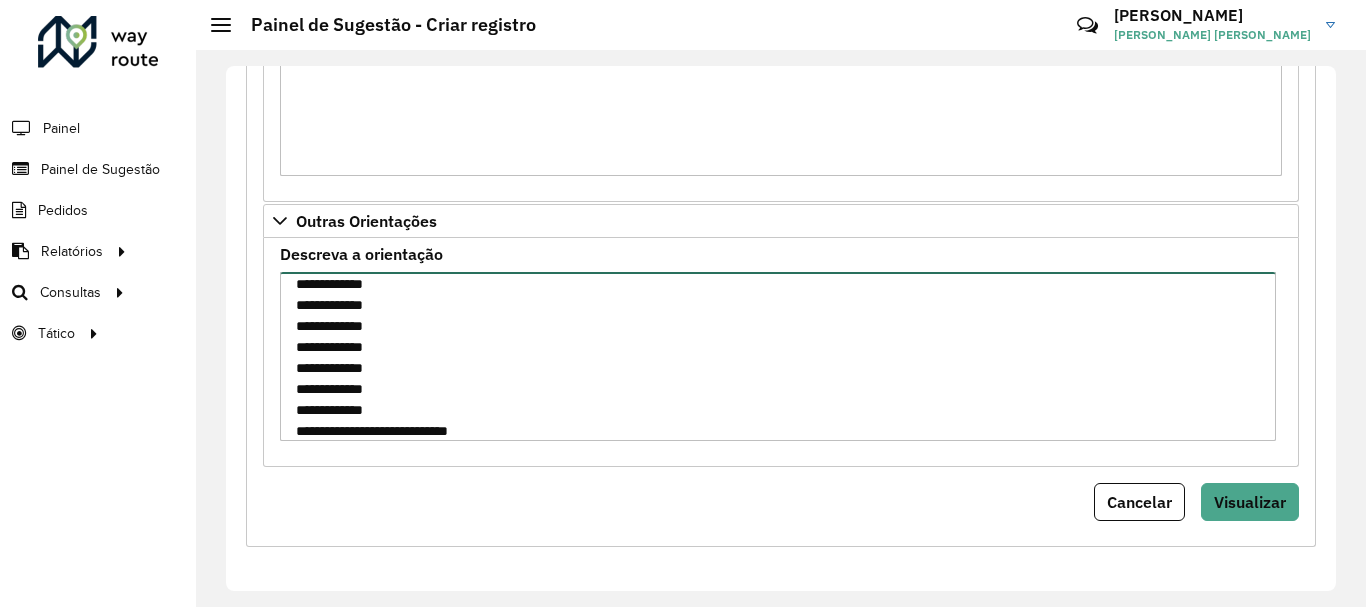 scroll, scrollTop: 1773, scrollLeft: 0, axis: vertical 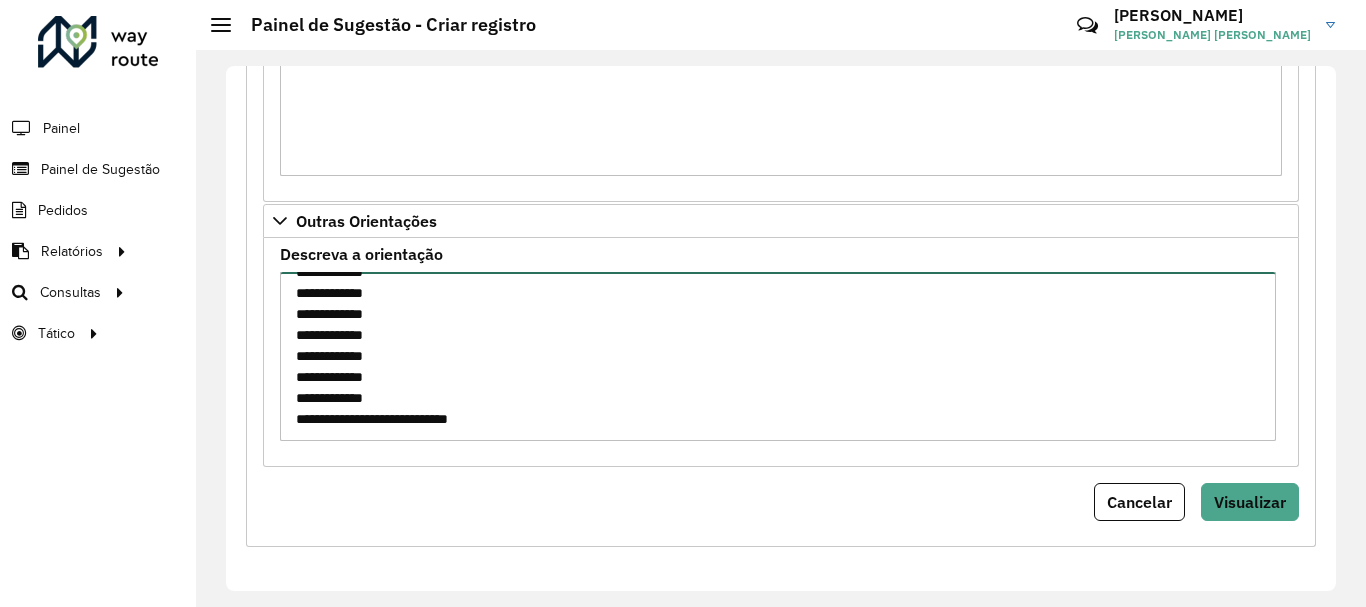 paste on "**********" 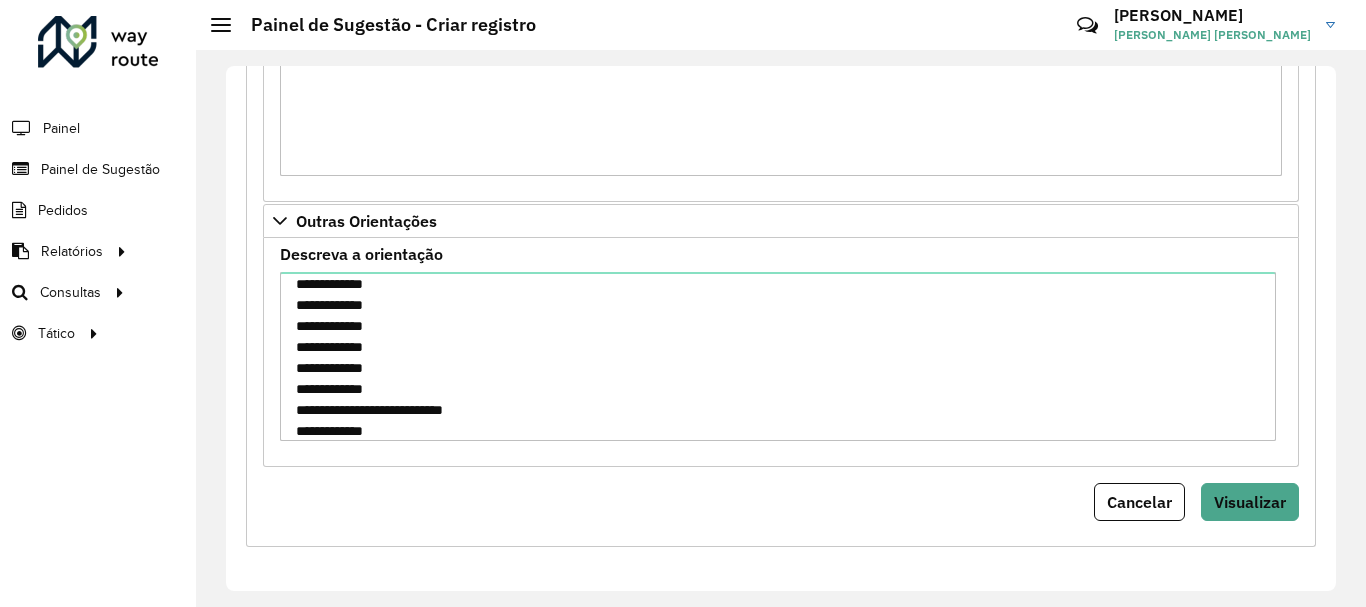 scroll, scrollTop: 2067, scrollLeft: 0, axis: vertical 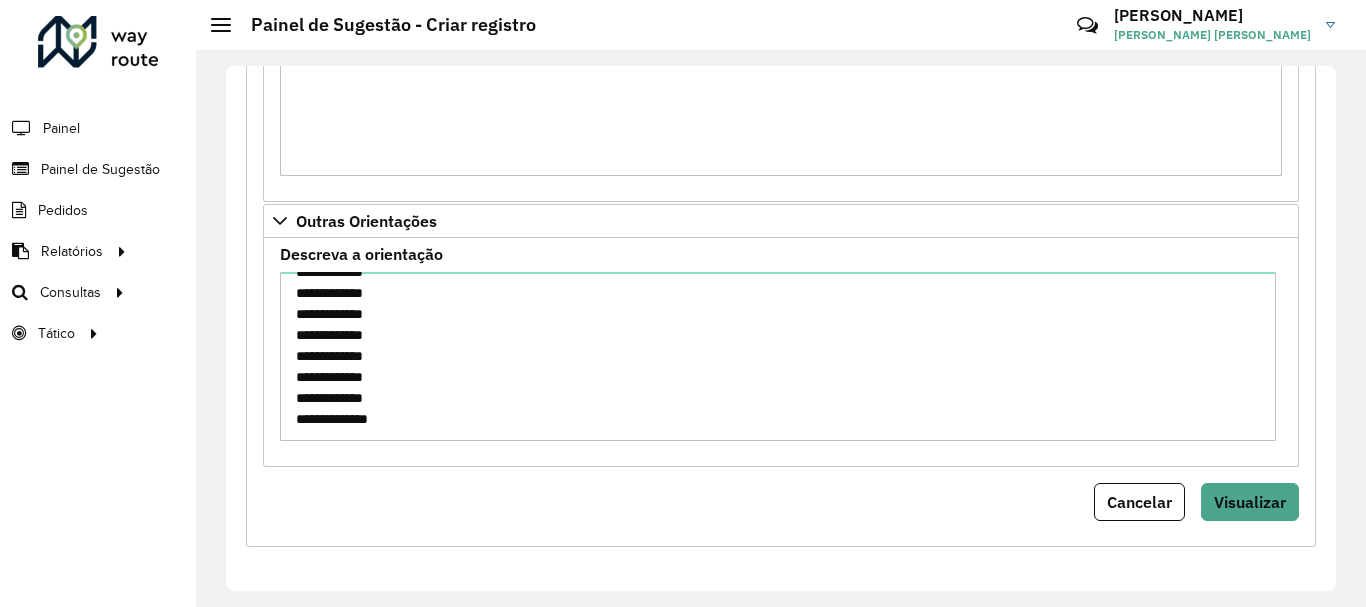 click on "Painel" 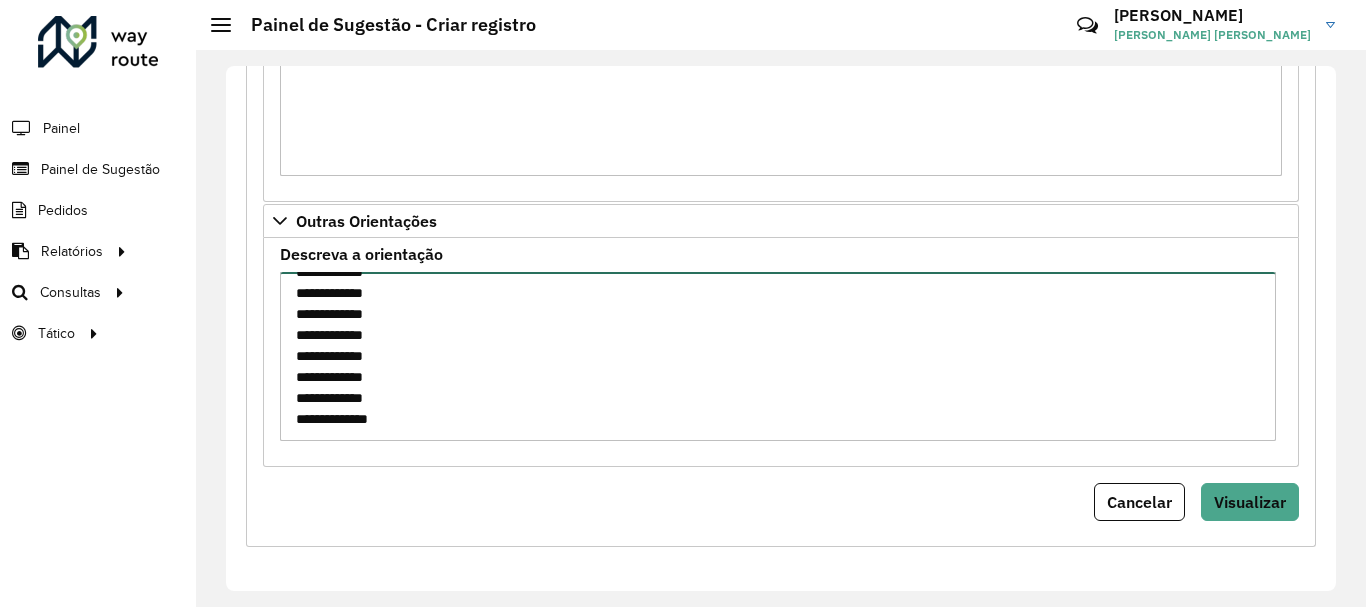 click on "Descreva a orientação" at bounding box center (778, 356) 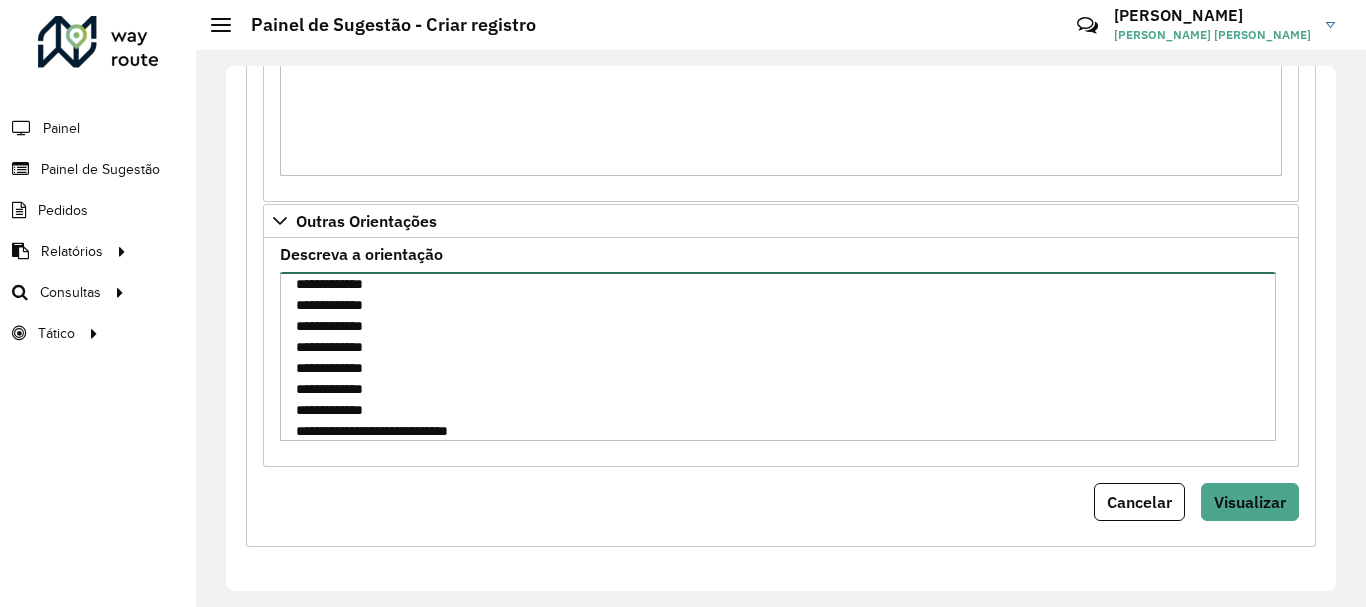 scroll, scrollTop: 2088, scrollLeft: 0, axis: vertical 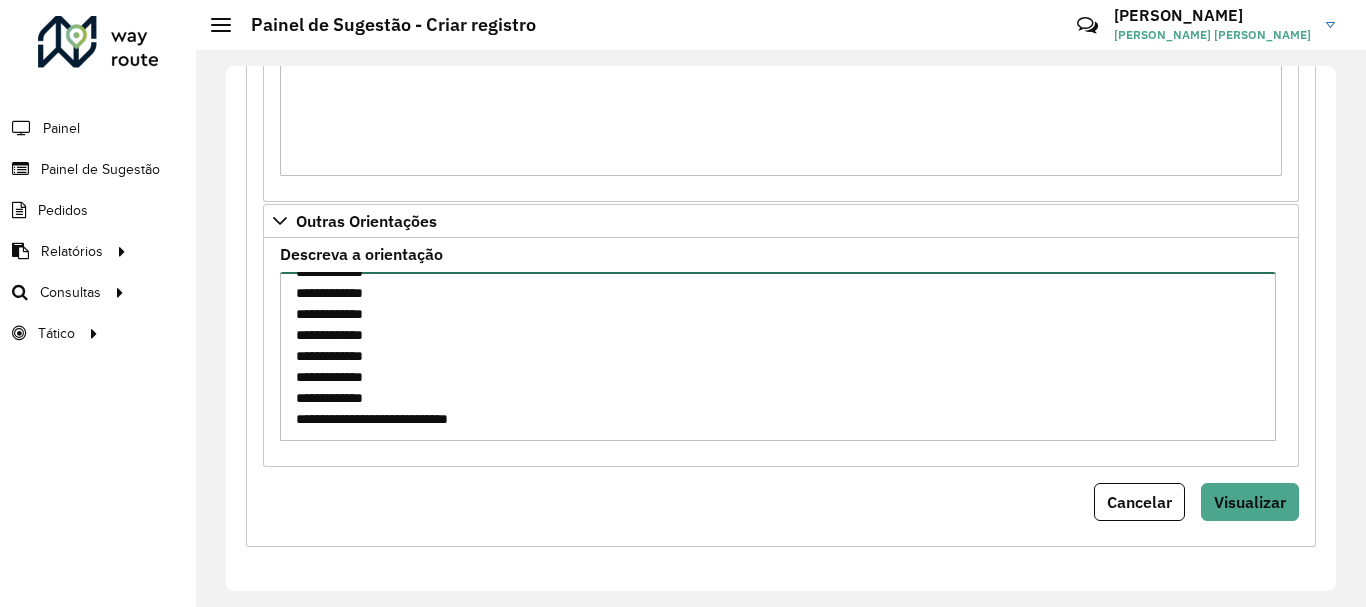 paste on "**********" 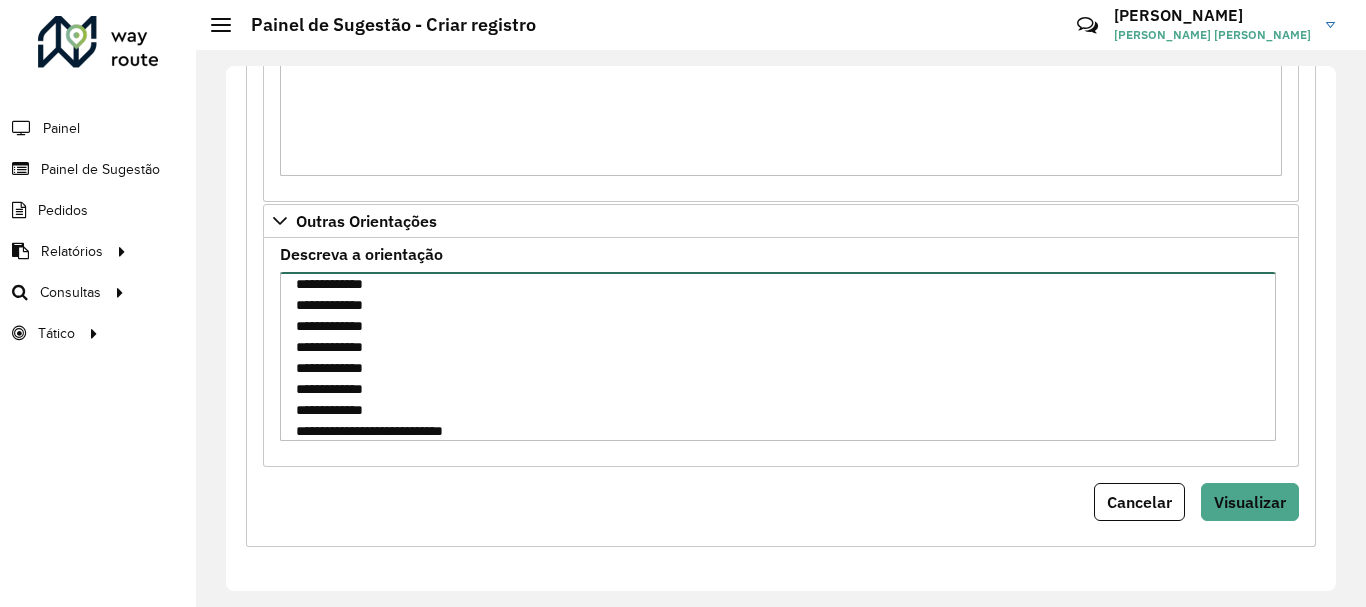 scroll, scrollTop: 2403, scrollLeft: 0, axis: vertical 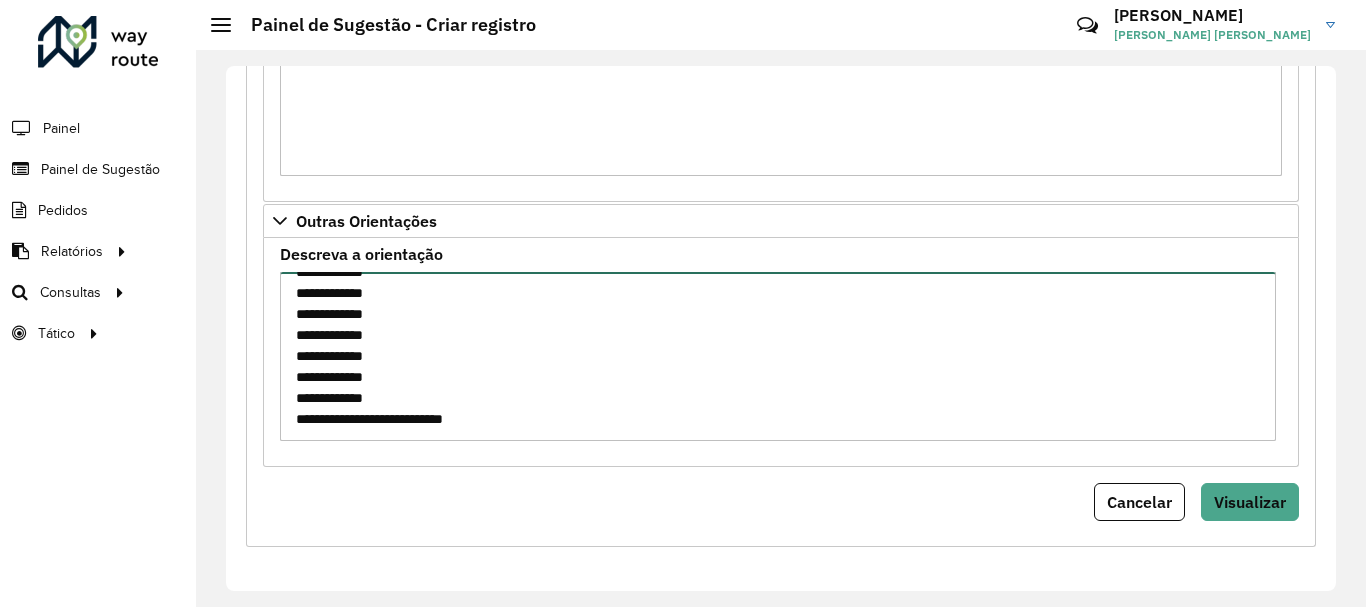 paste on "**********" 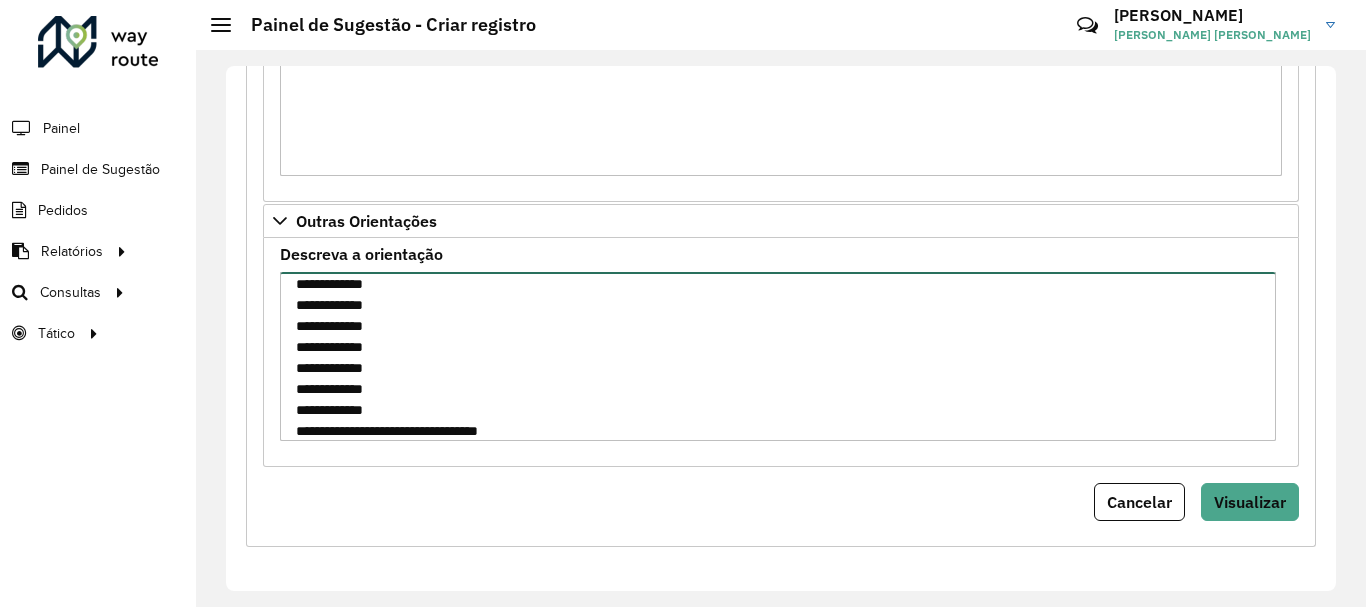 scroll, scrollTop: 2718, scrollLeft: 0, axis: vertical 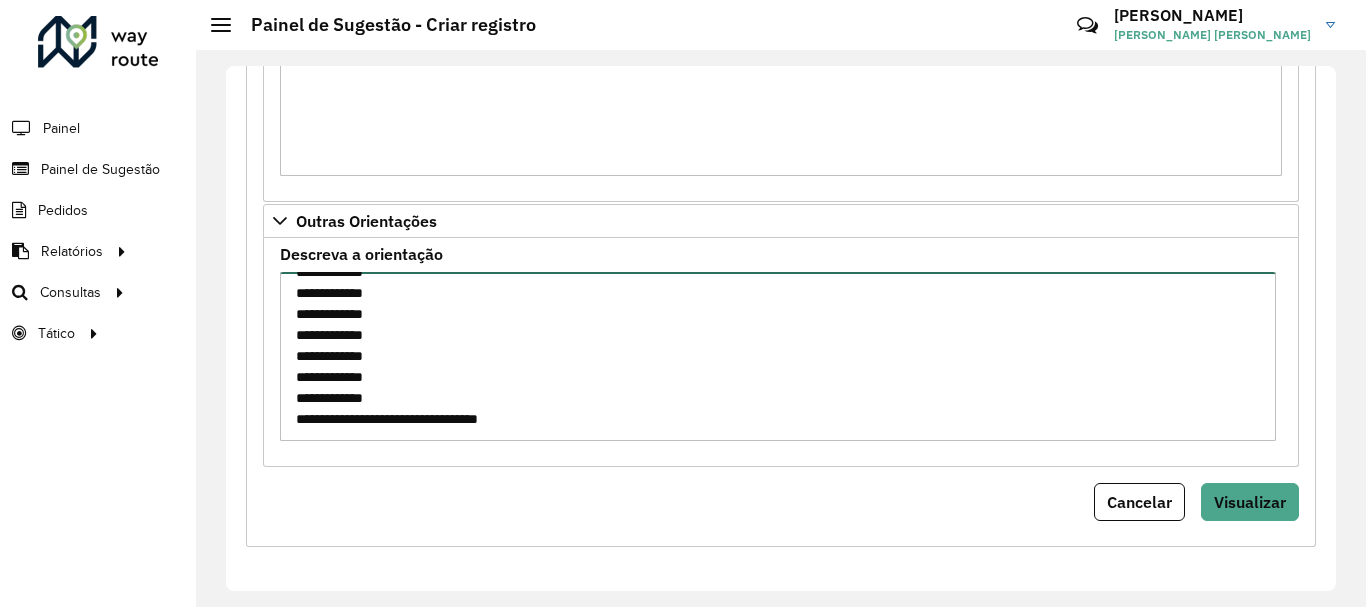 paste on "**********" 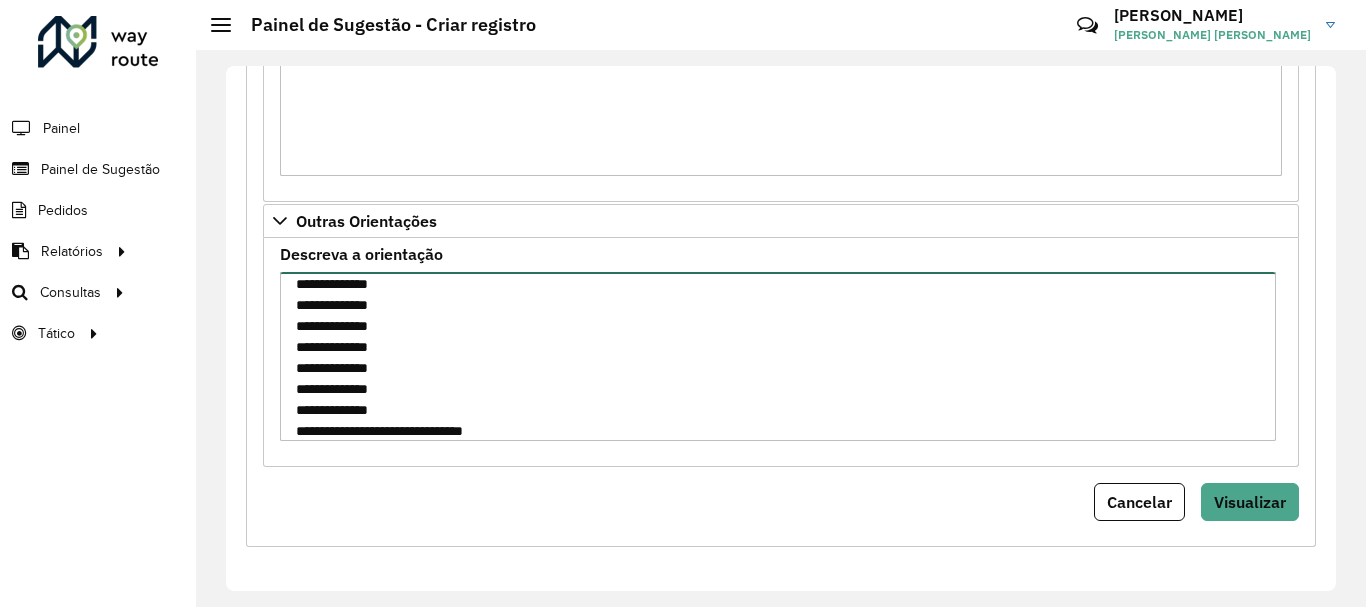 scroll, scrollTop: 3012, scrollLeft: 0, axis: vertical 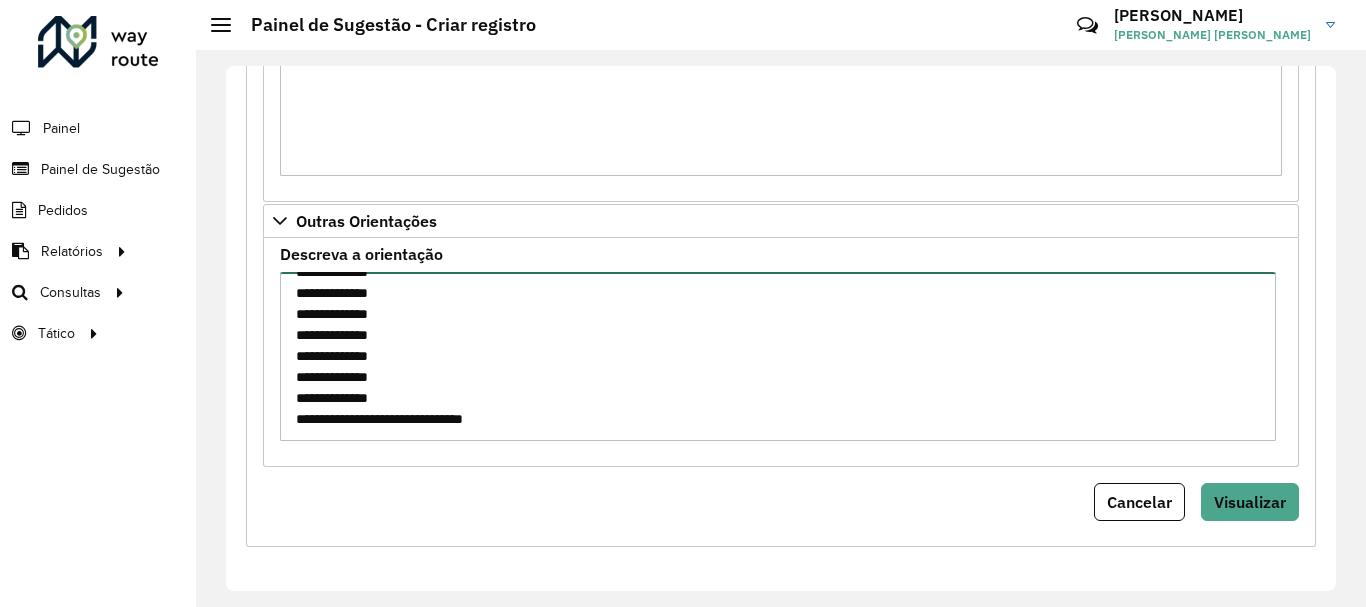 paste on "**********" 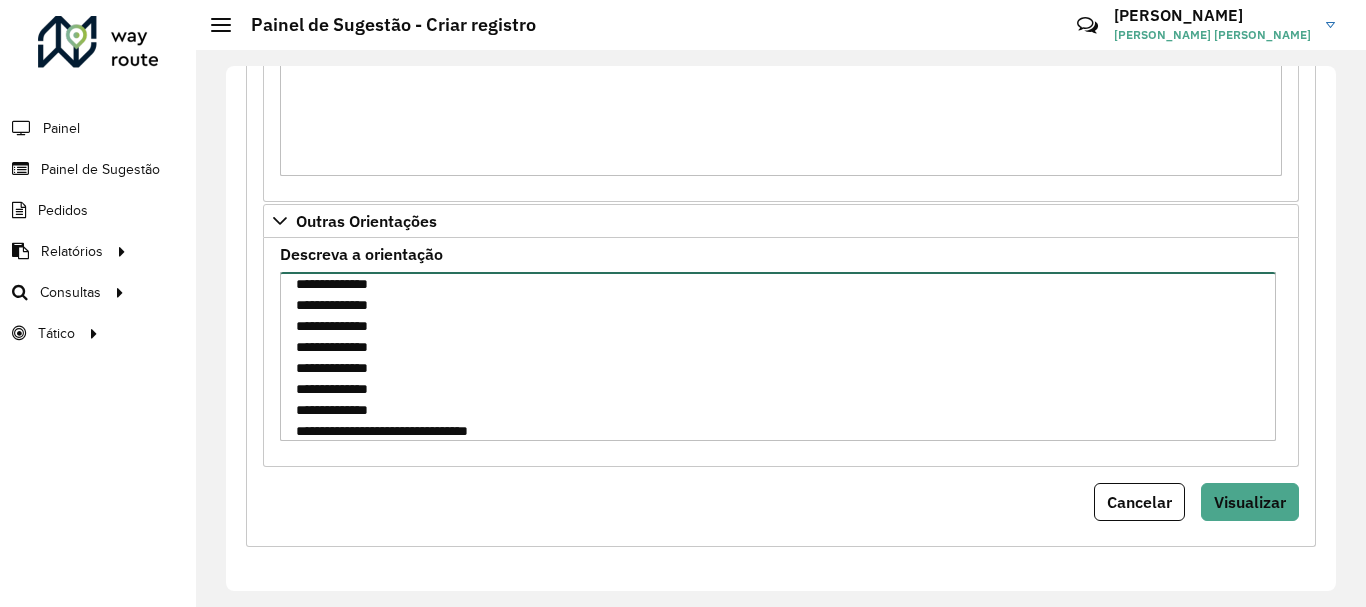 scroll, scrollTop: 3306, scrollLeft: 0, axis: vertical 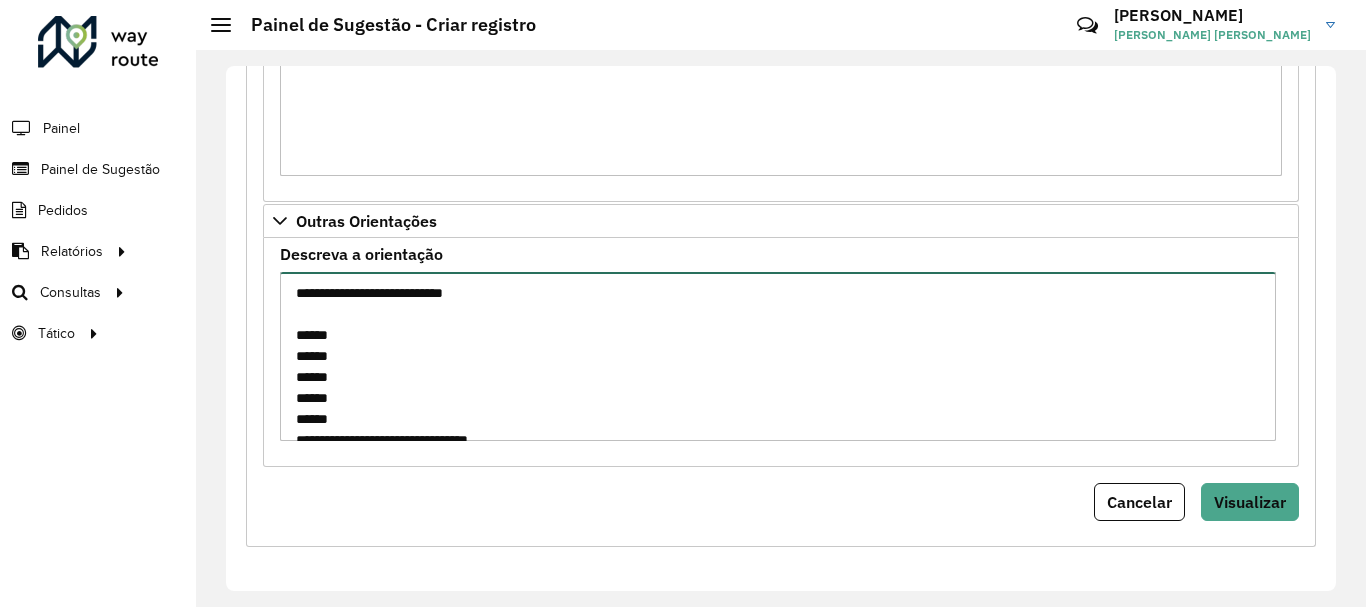 click on "Descreva a orientação" at bounding box center (778, 356) 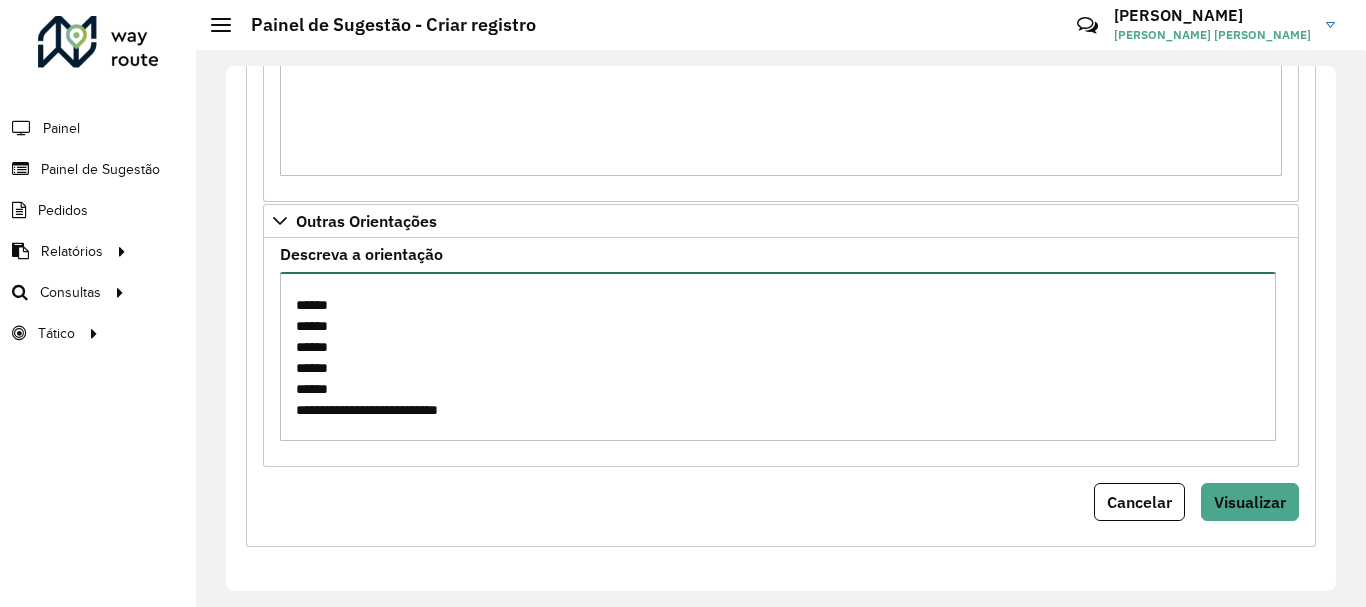 scroll, scrollTop: 51, scrollLeft: 0, axis: vertical 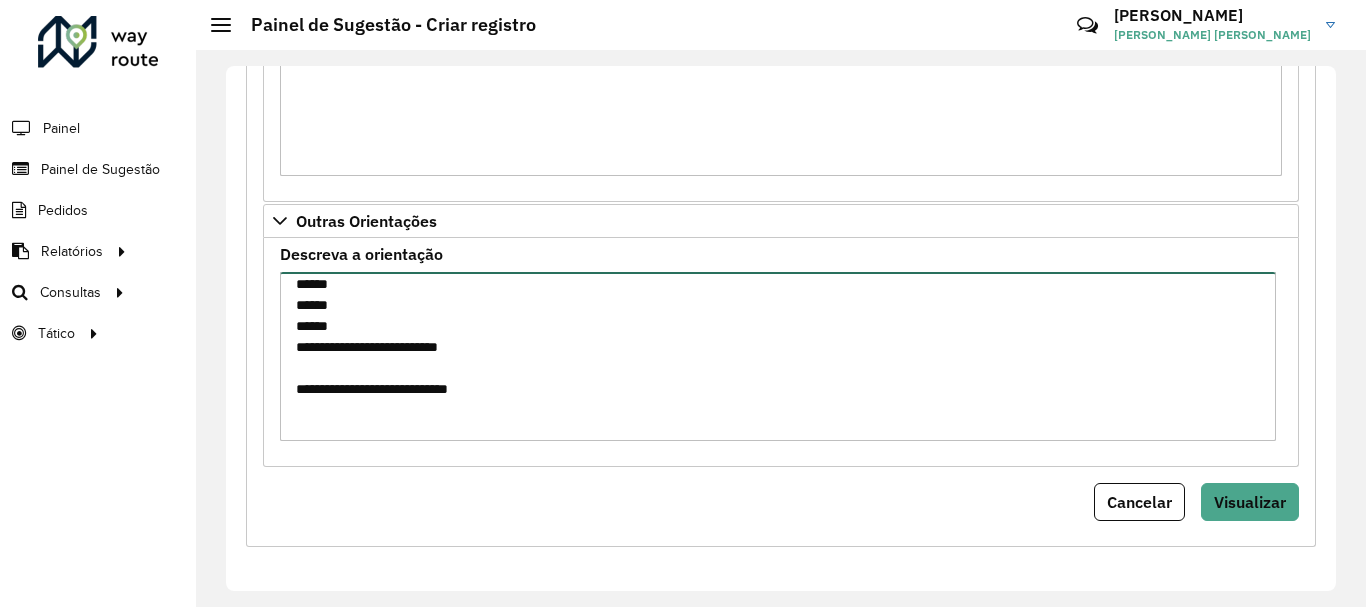 paste on "****" 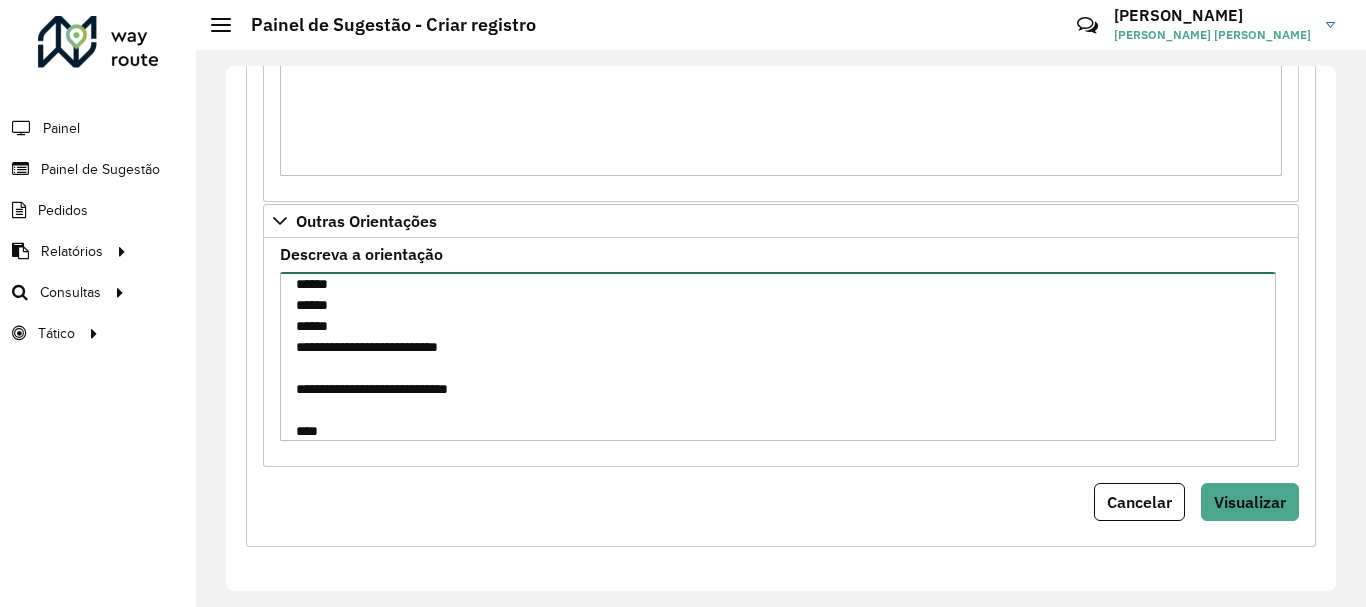 scroll, scrollTop: 114, scrollLeft: 0, axis: vertical 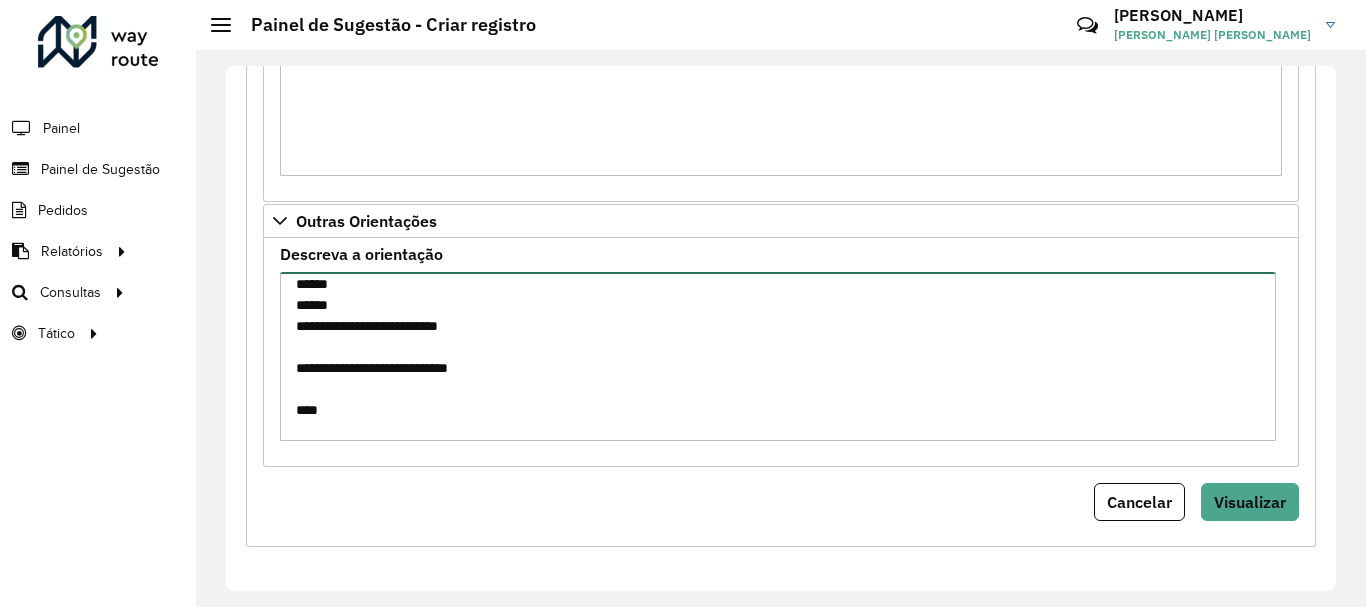 paste on "*****" 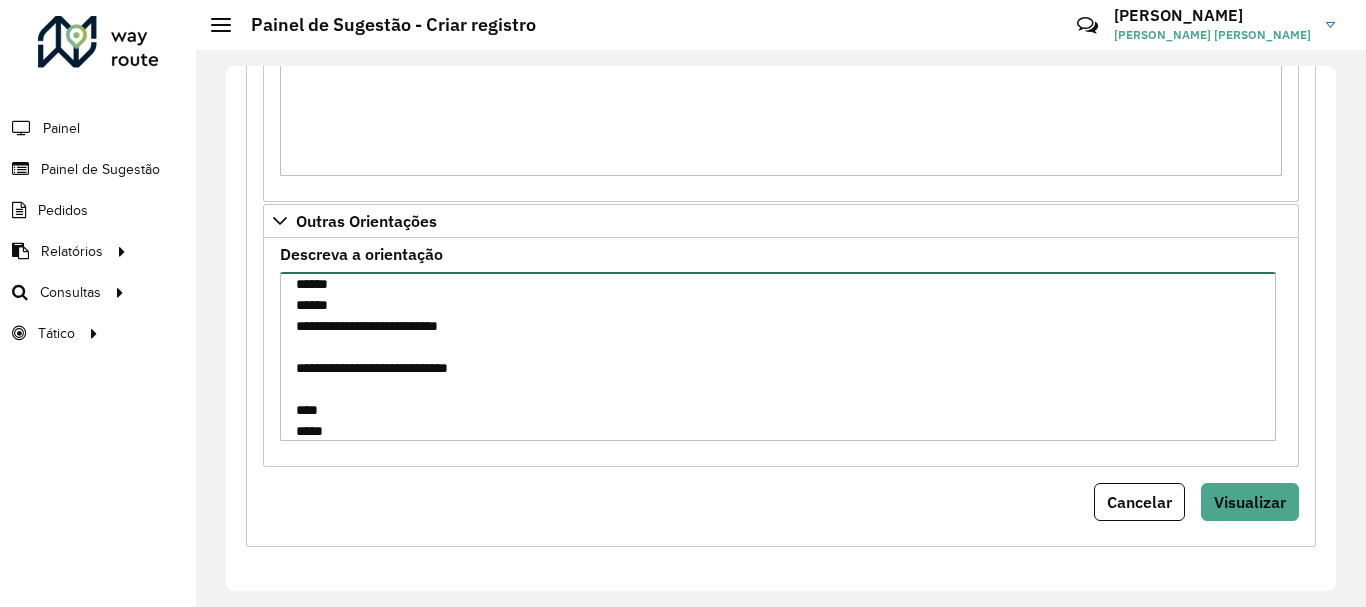 scroll, scrollTop: 135, scrollLeft: 0, axis: vertical 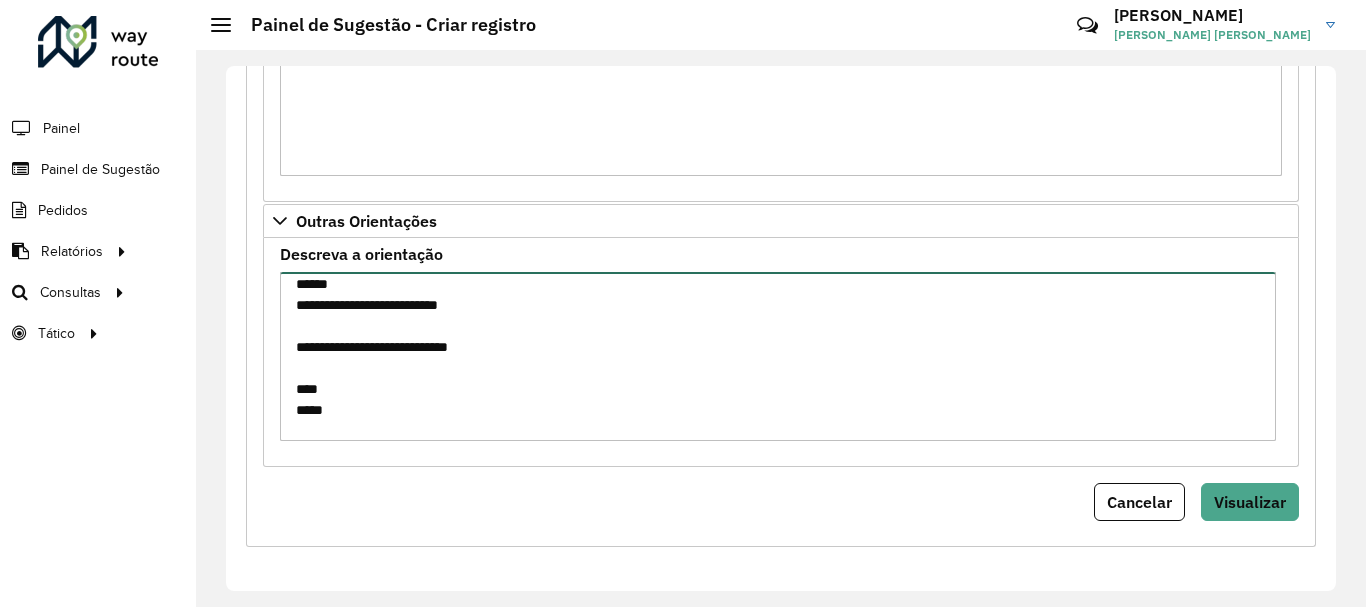 paste on "*****
*****" 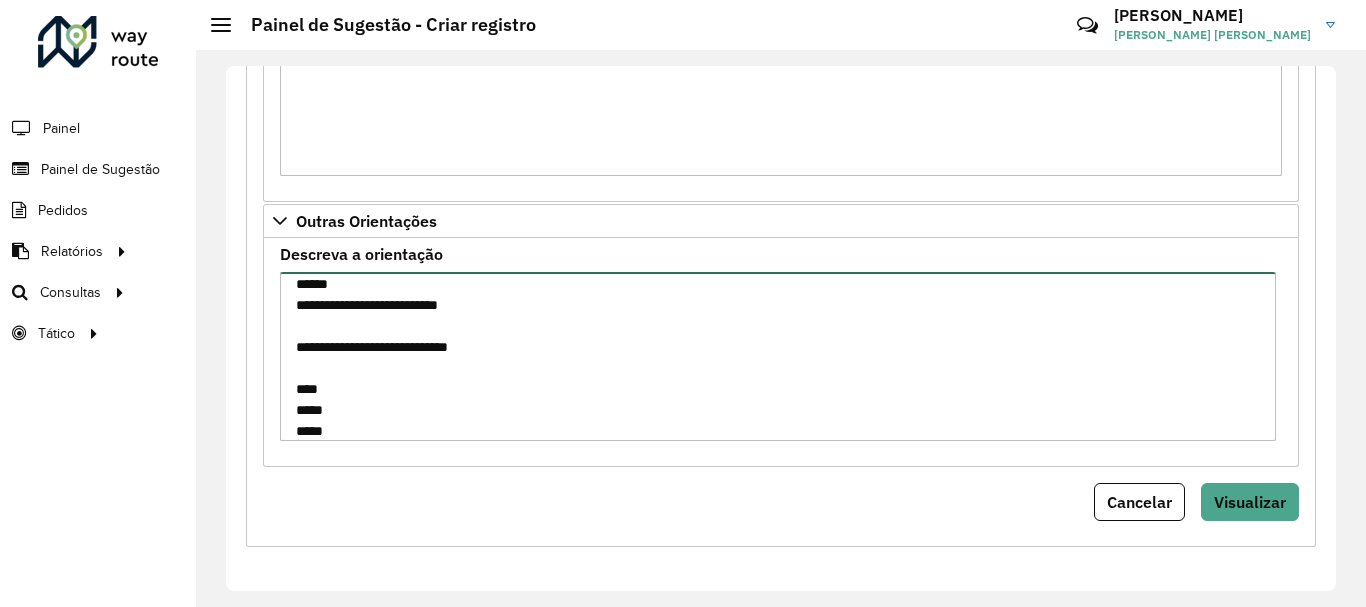 scroll, scrollTop: 177, scrollLeft: 0, axis: vertical 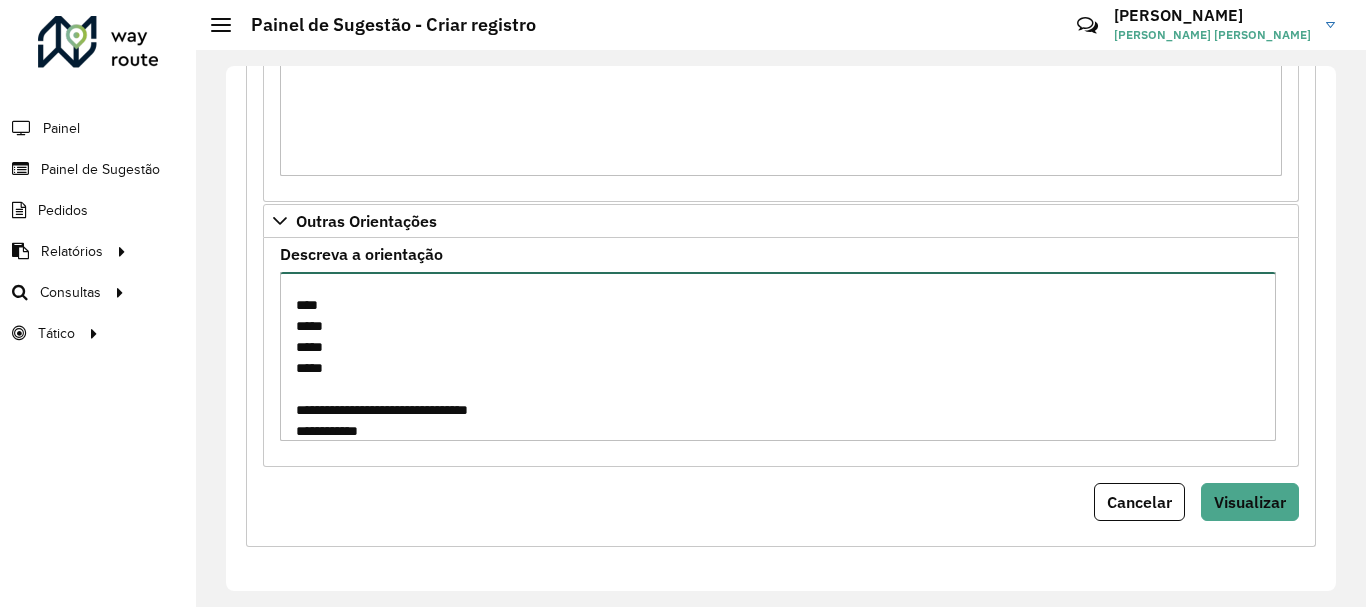 paste on "*****
*****" 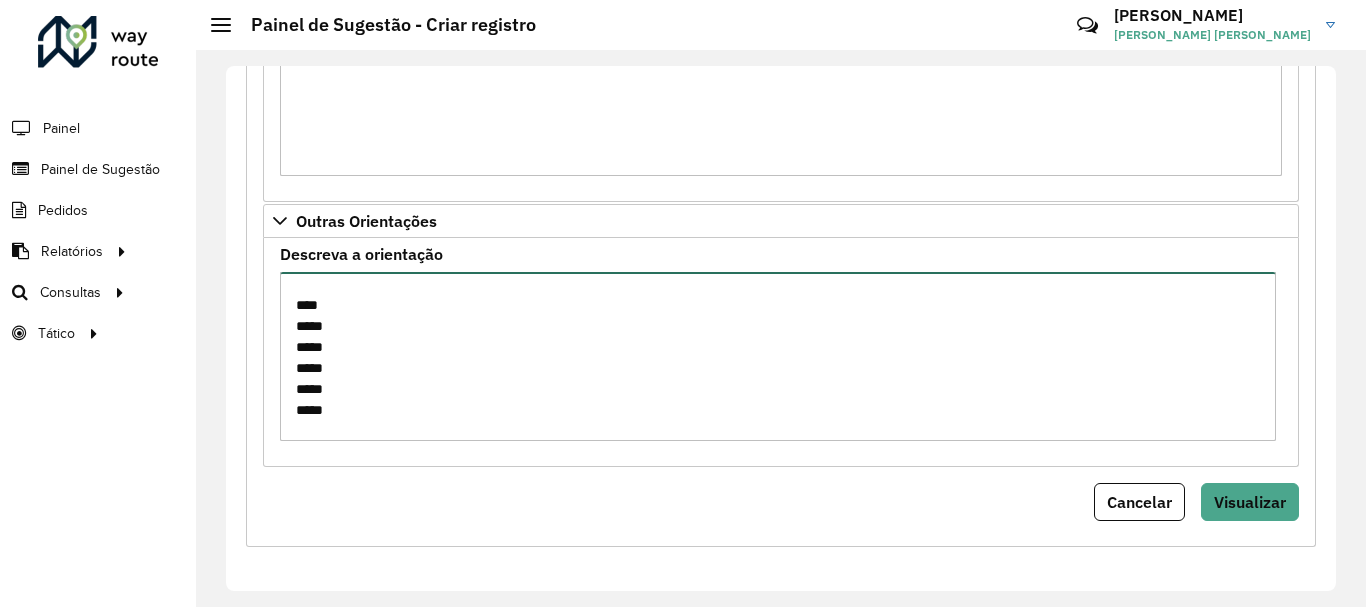 paste on "*****" 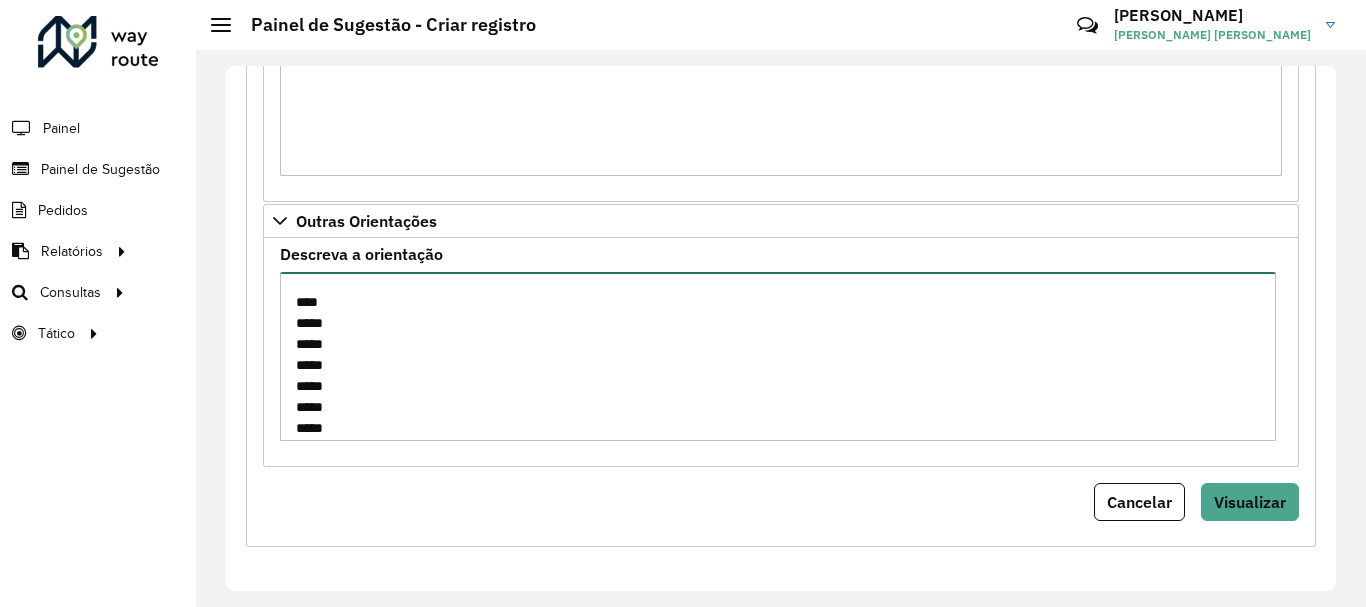 scroll, scrollTop: 201, scrollLeft: 0, axis: vertical 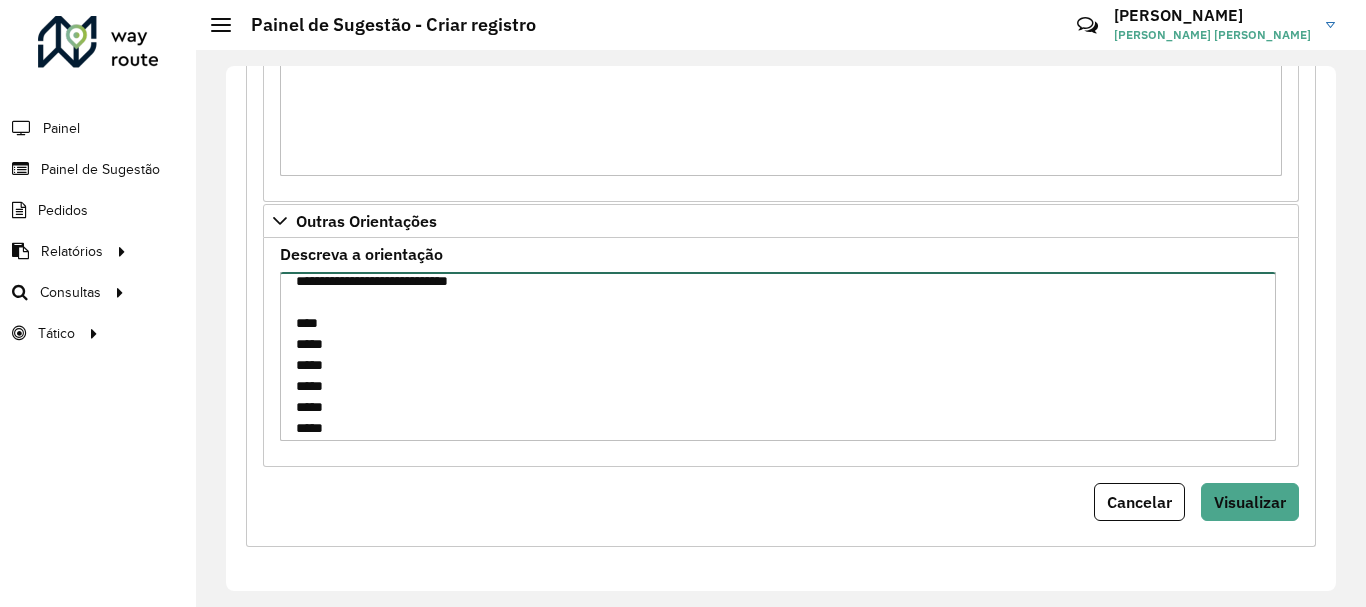 type on "**********" 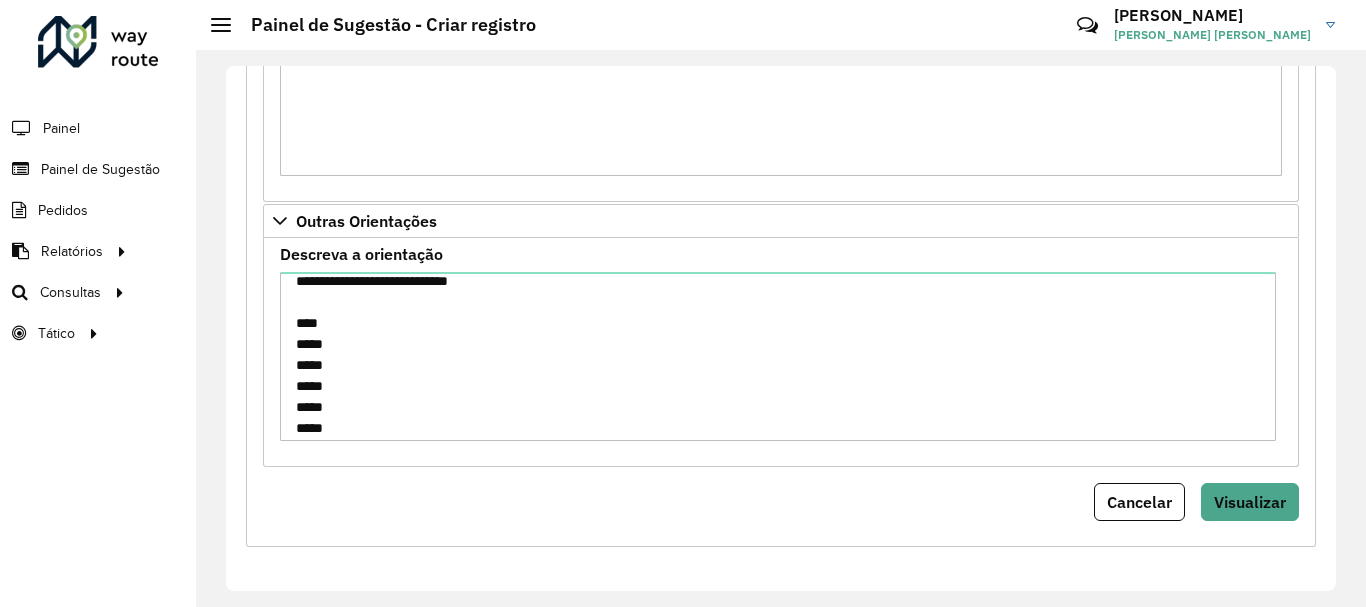 drag, startPoint x: 1336, startPoint y: 442, endPoint x: 1332, endPoint y: 397, distance: 45.17743 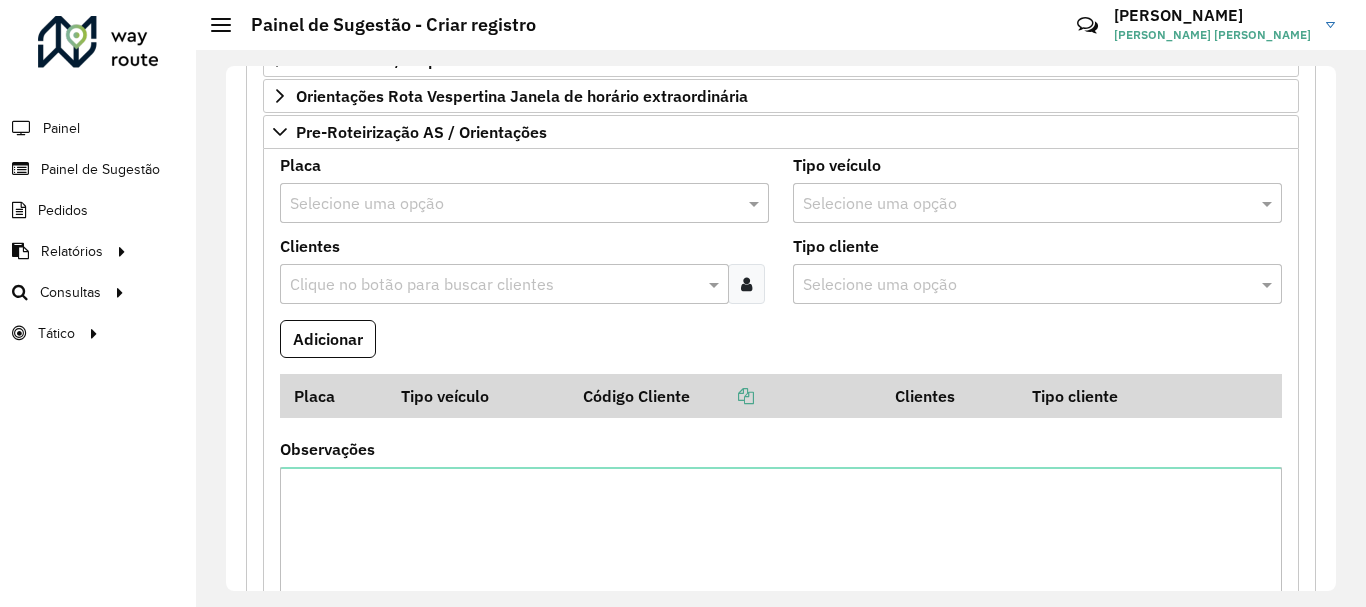 click at bounding box center (504, 204) 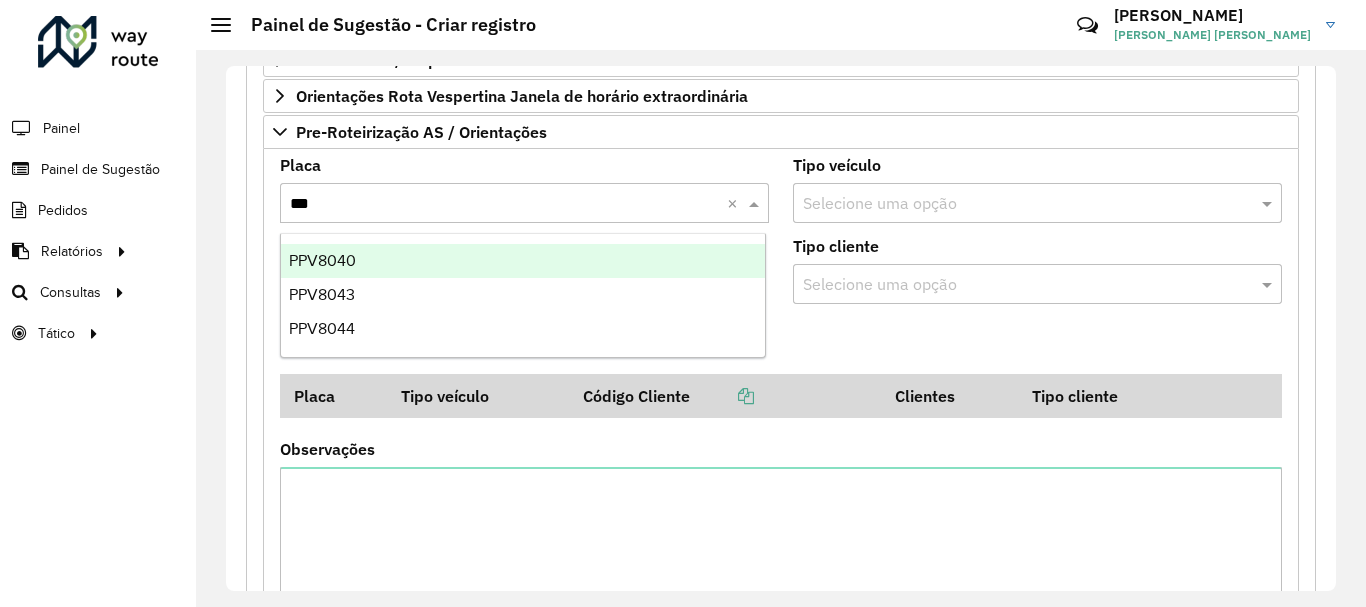type on "****" 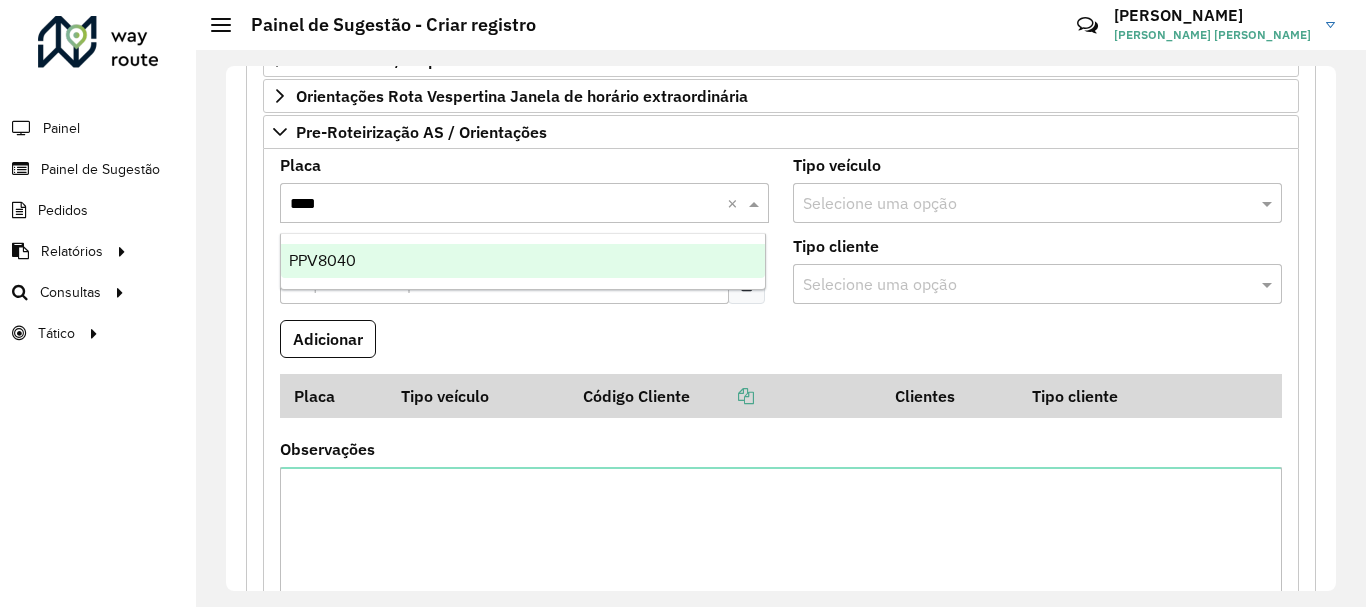 type 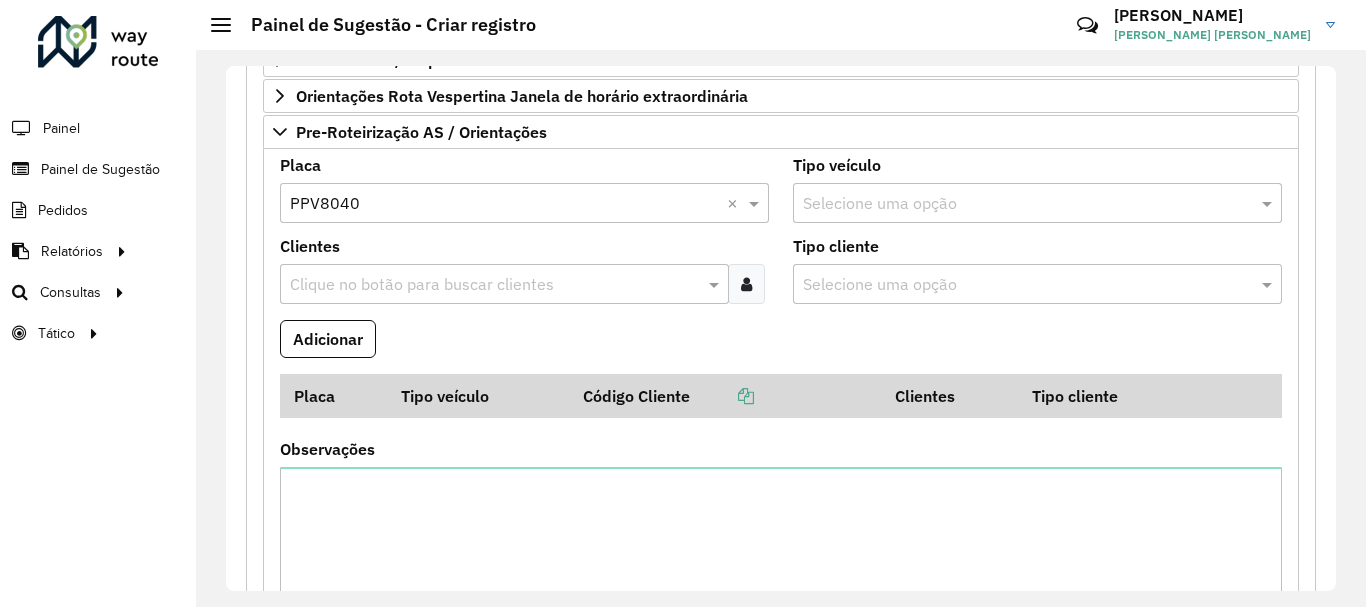 paste on "*****" 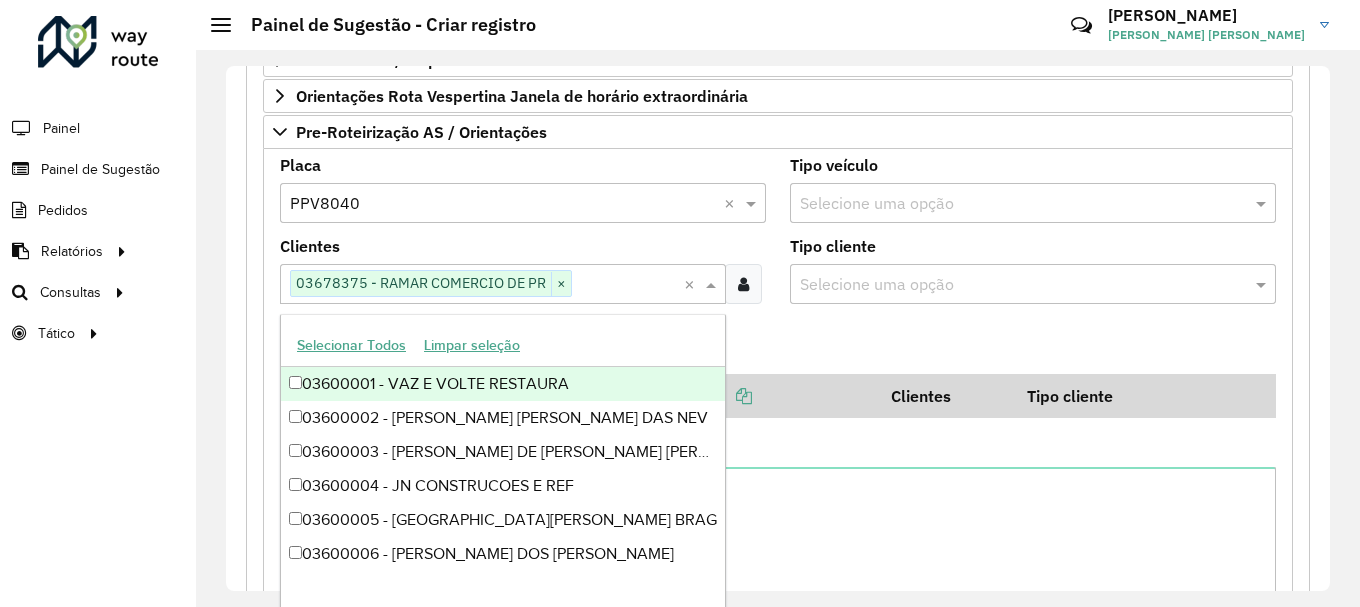 paste on "*****" 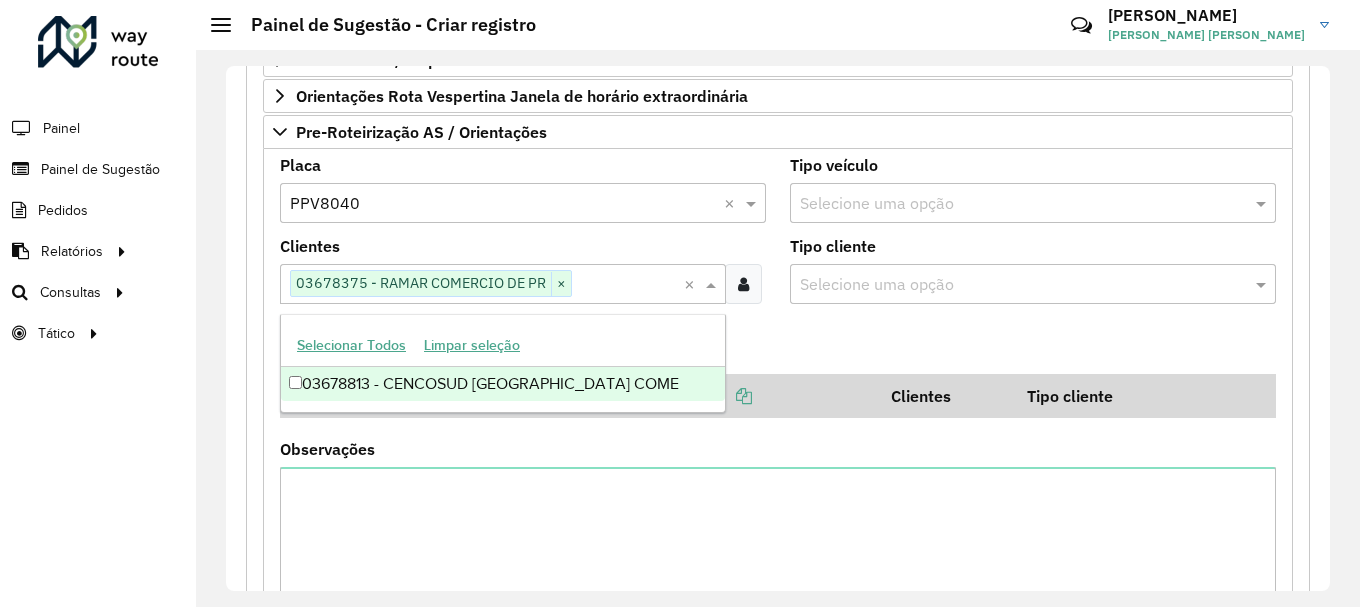 type on "*****" 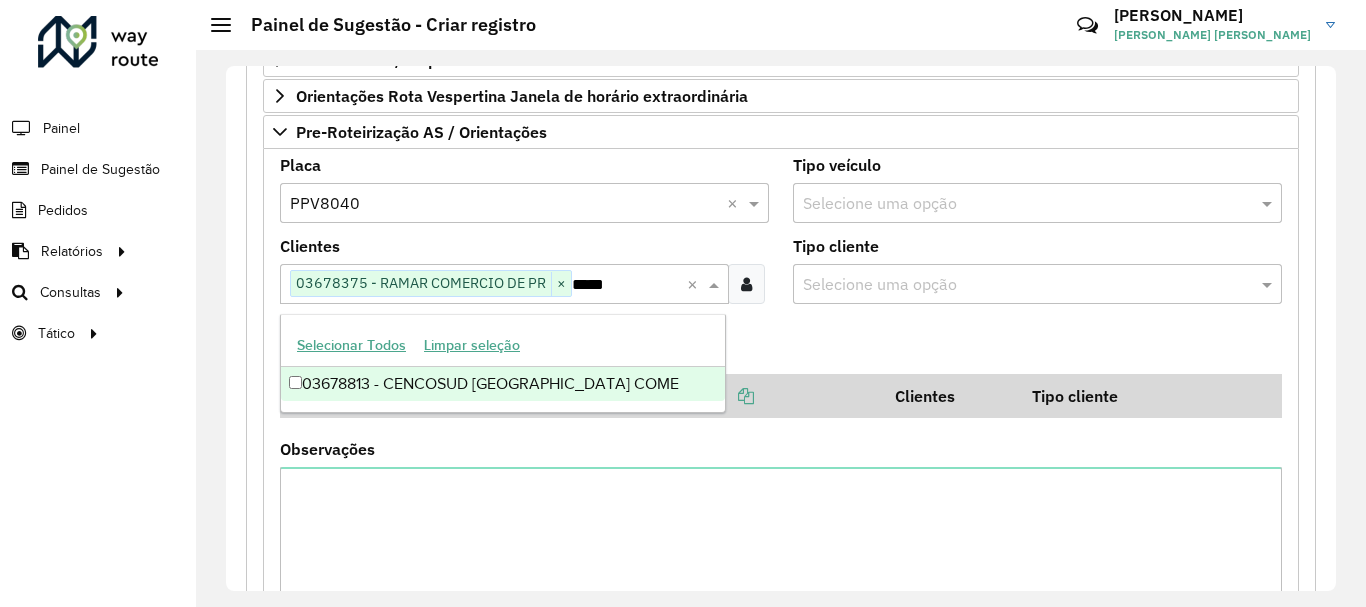 type 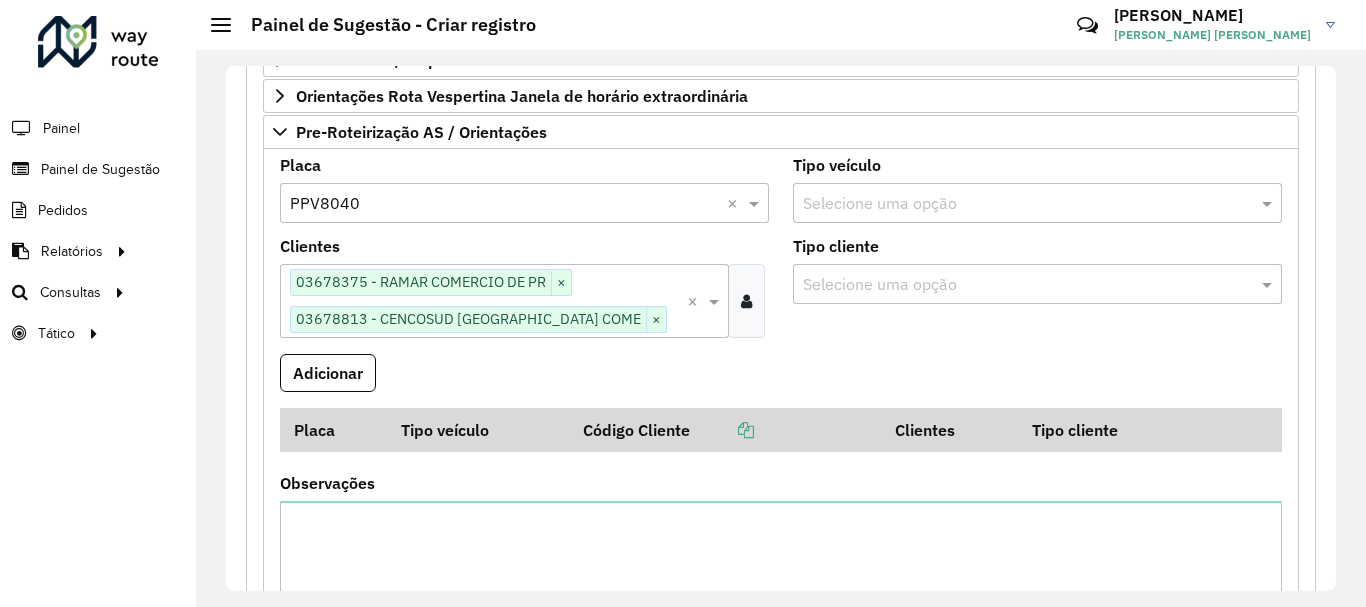 type 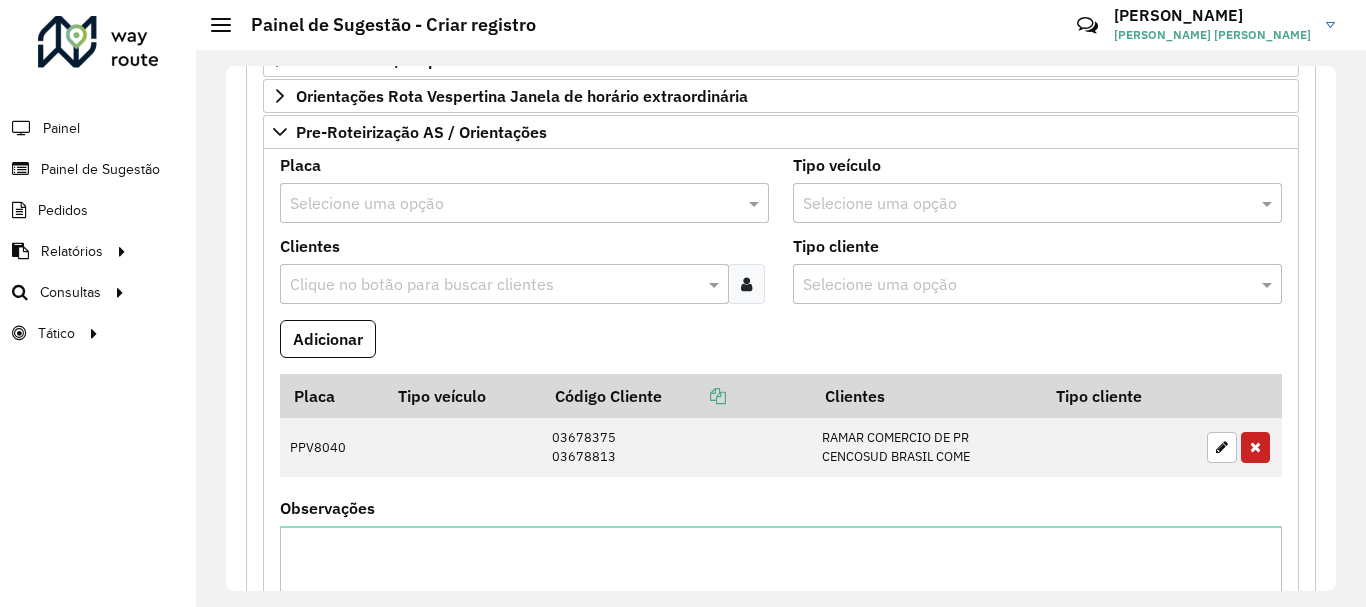 click at bounding box center [504, 204] 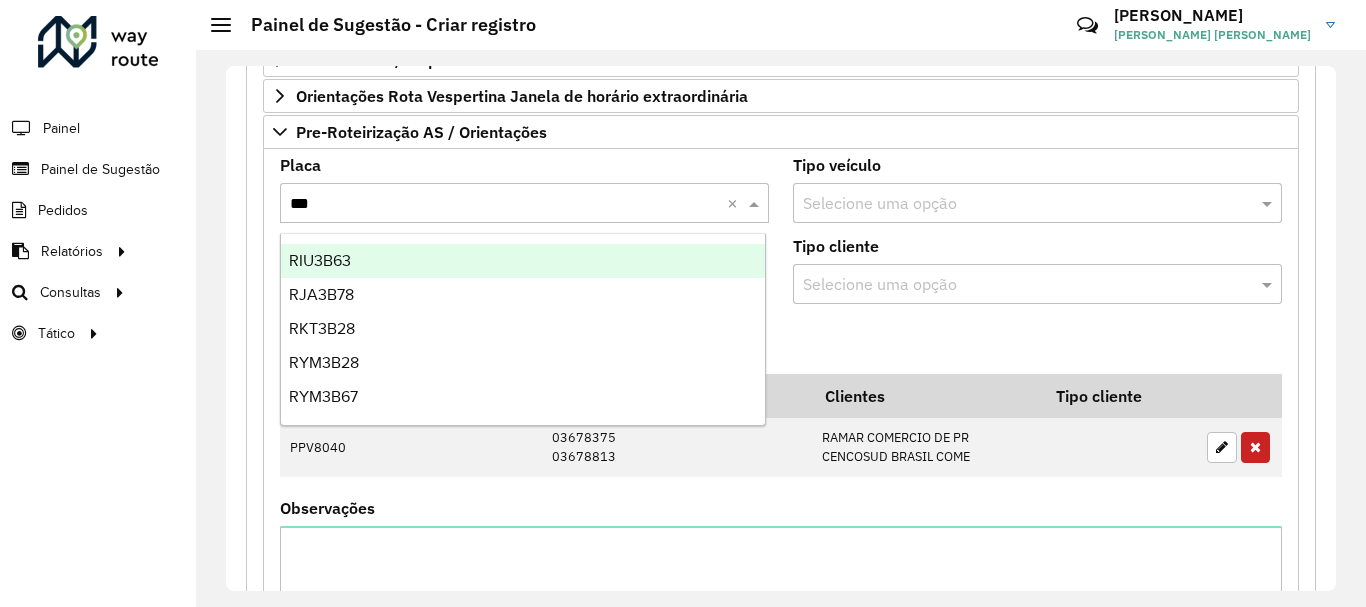 type on "****" 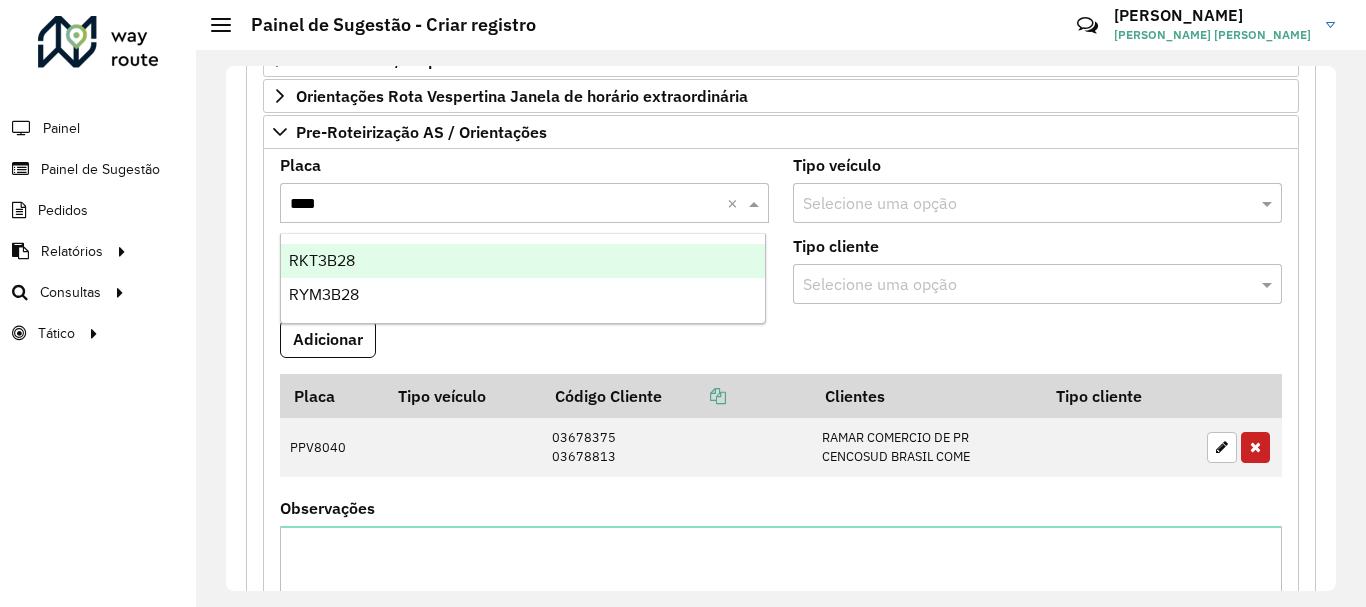 type 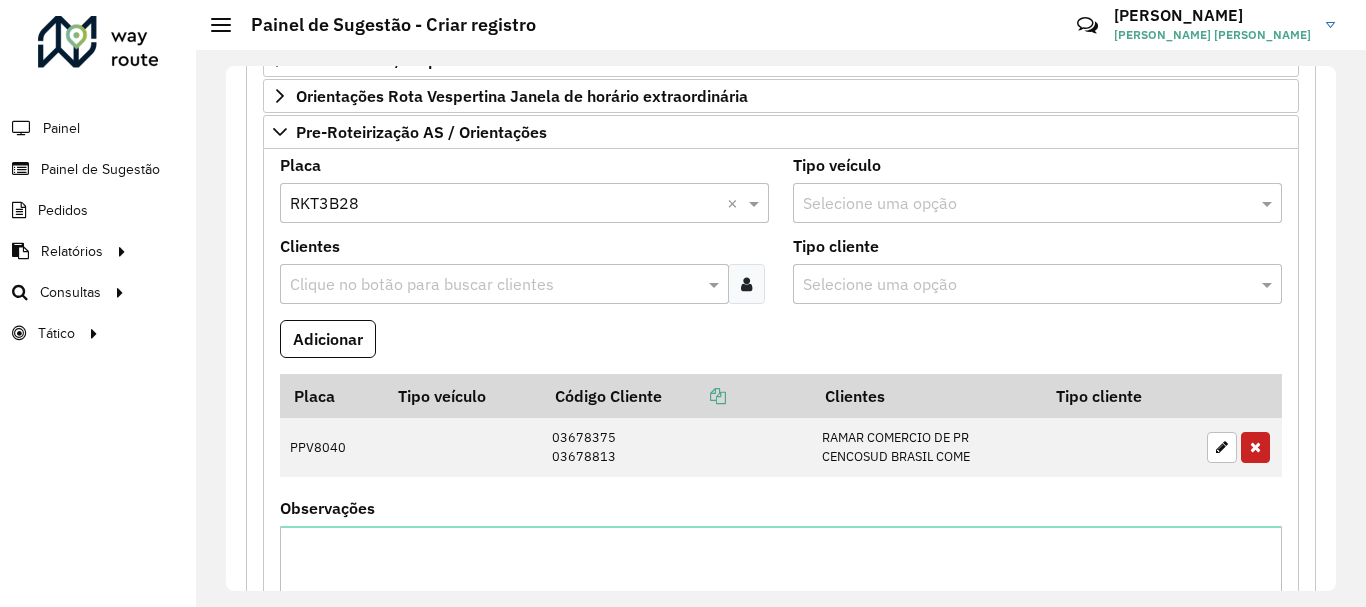 paste on "*****" 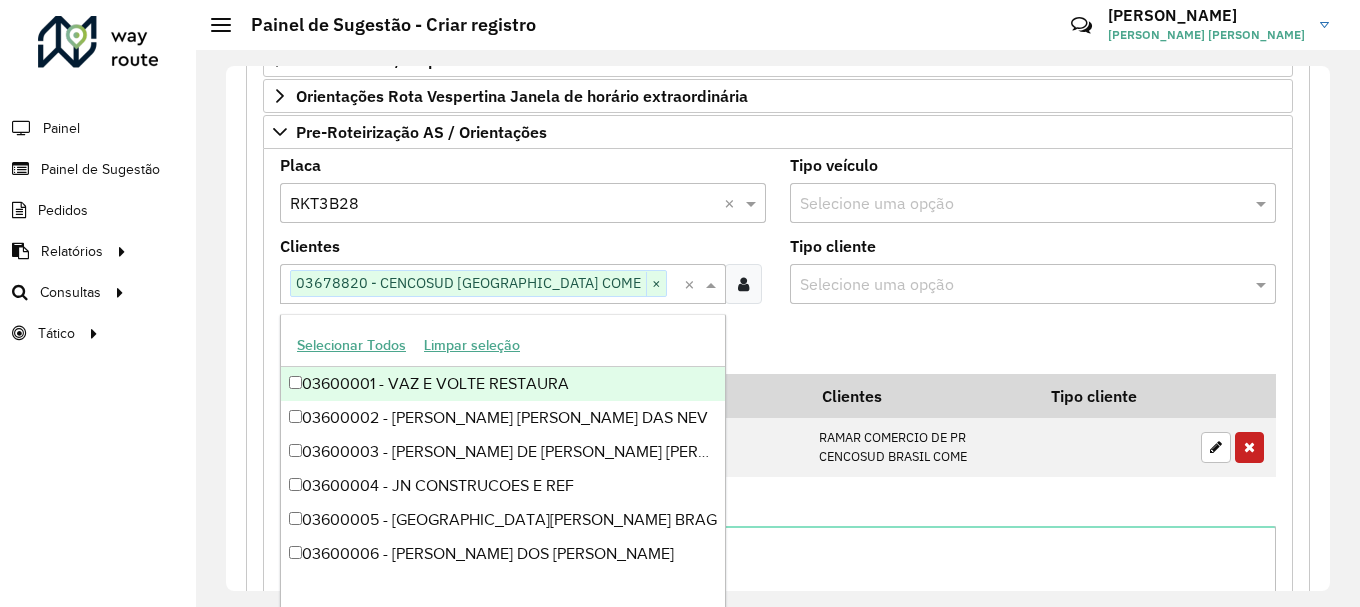 paste on "*****" 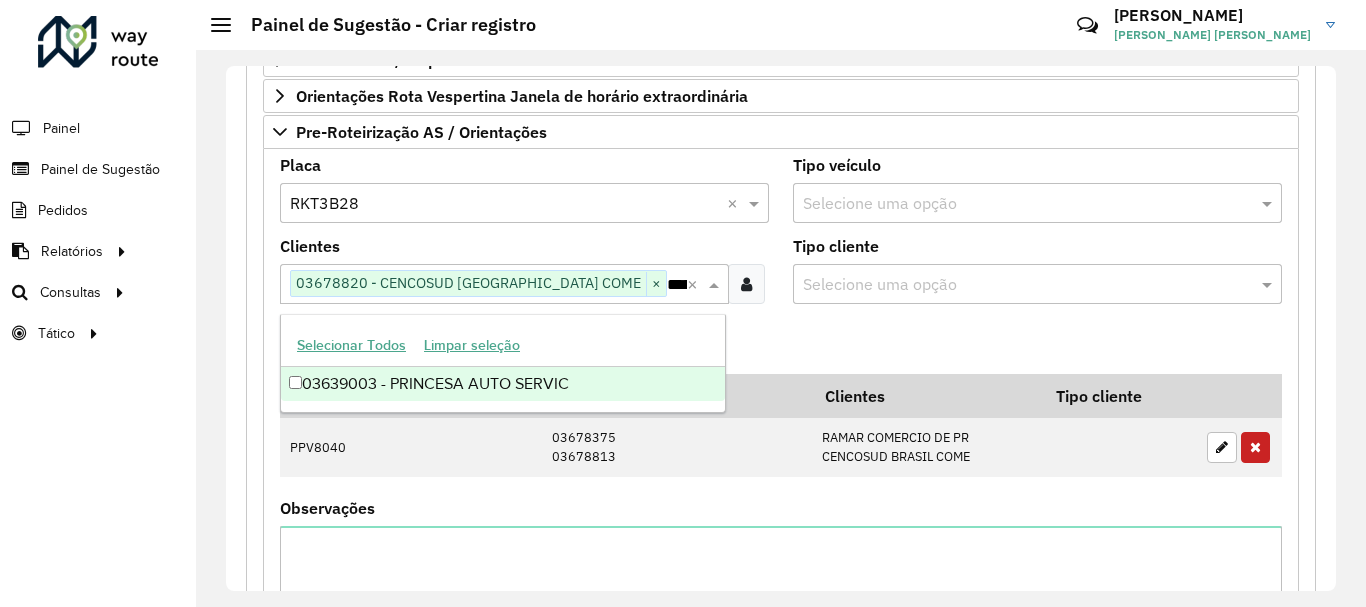 type 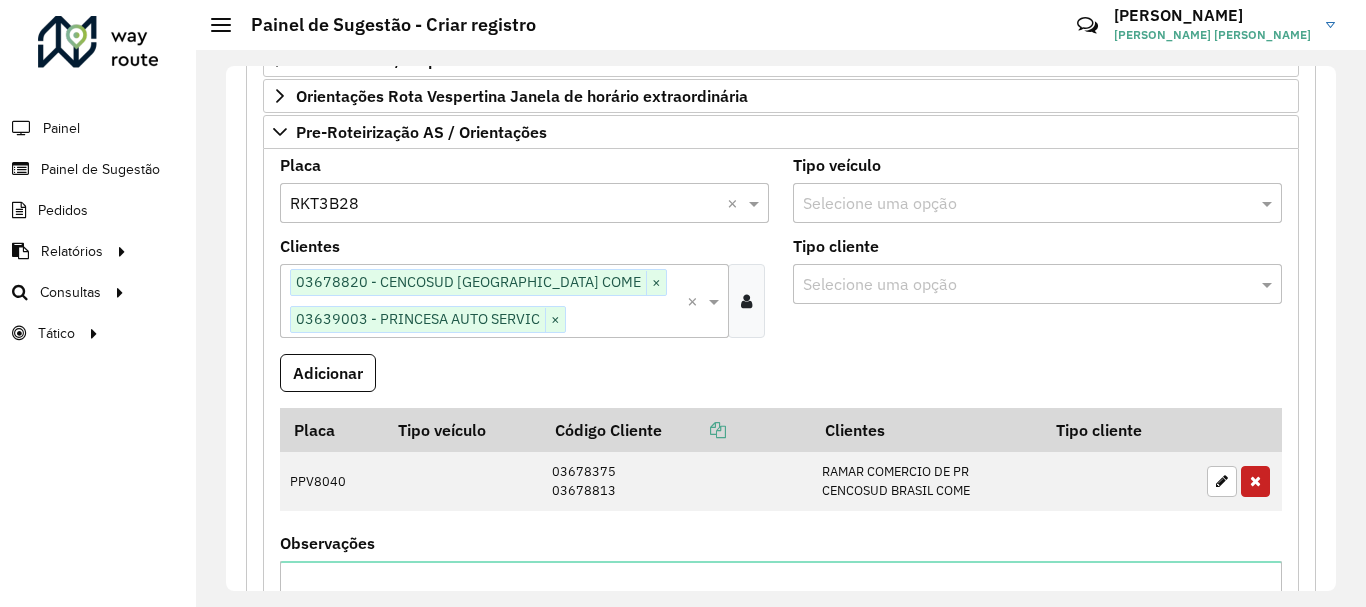 click on "Adicionar" at bounding box center [328, 373] 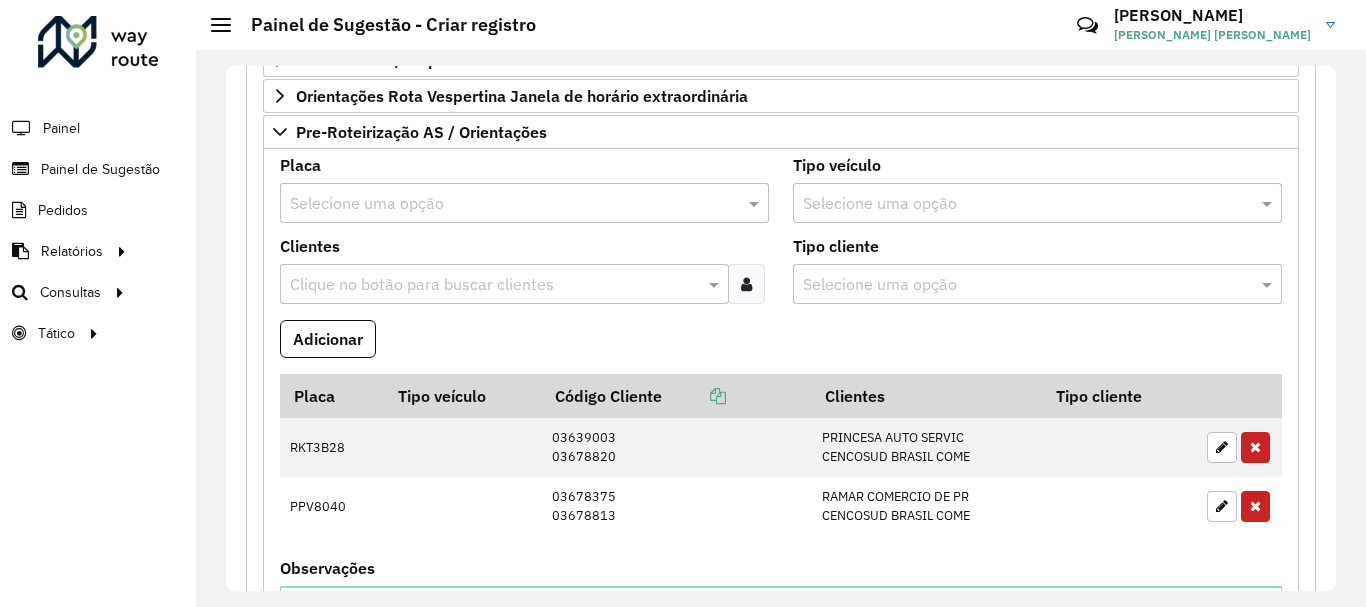 click at bounding box center (504, 204) 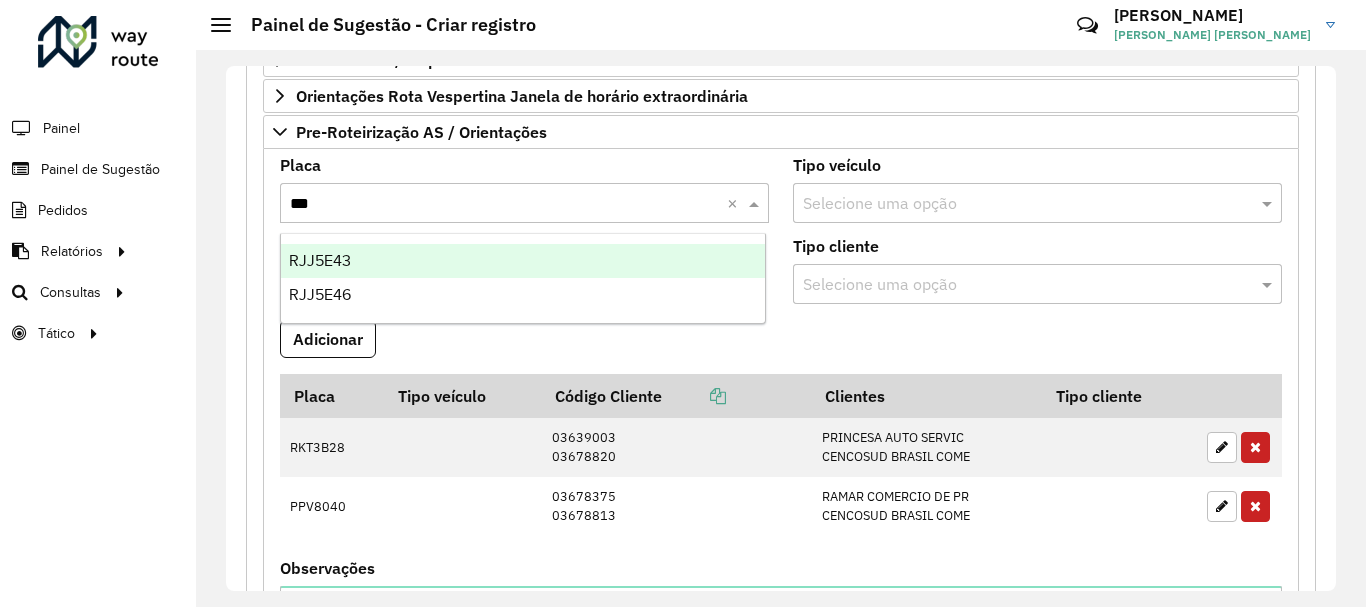 type on "****" 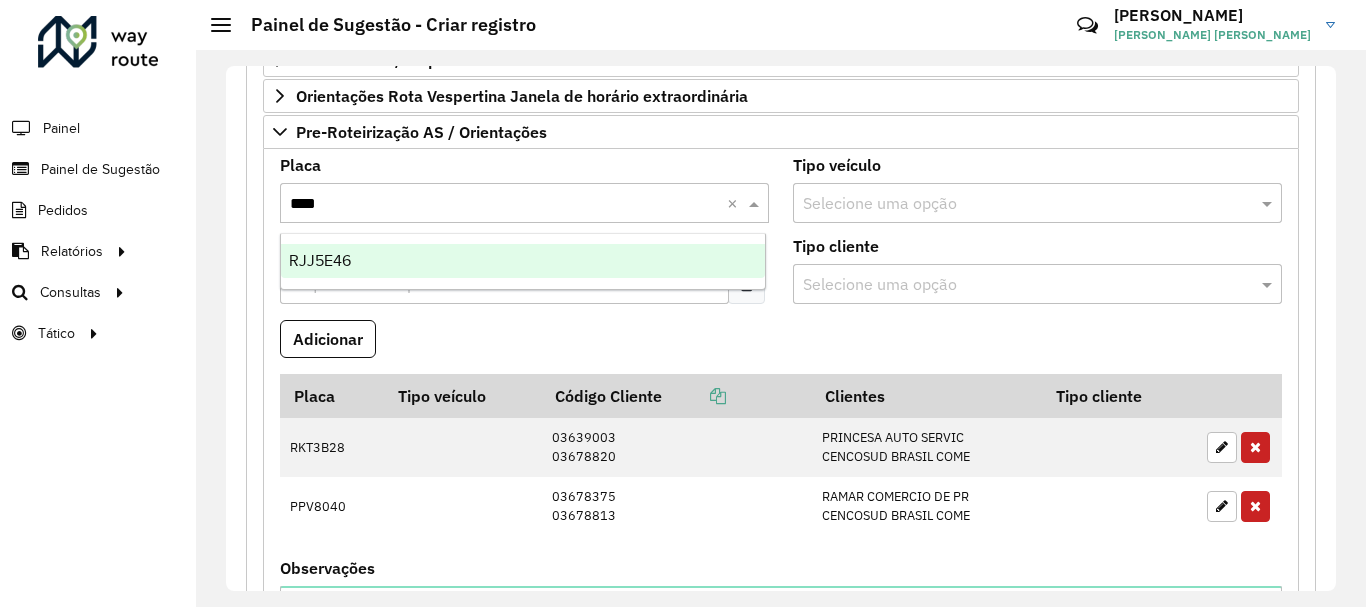 type 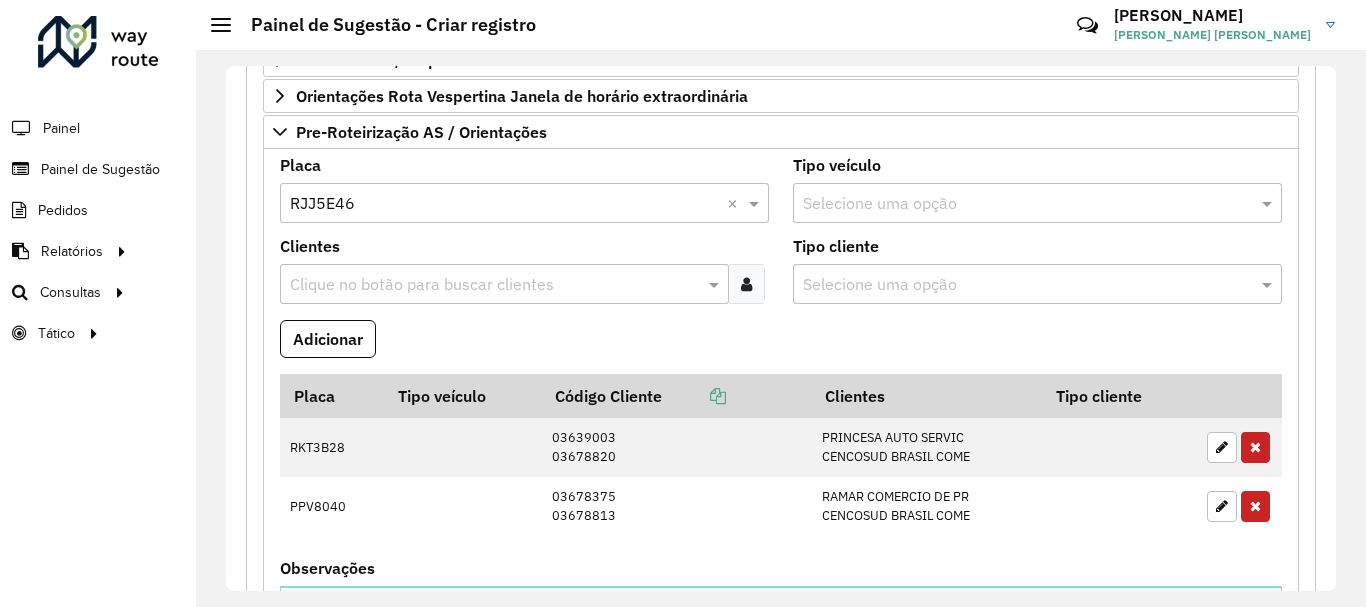 paste on "*****" 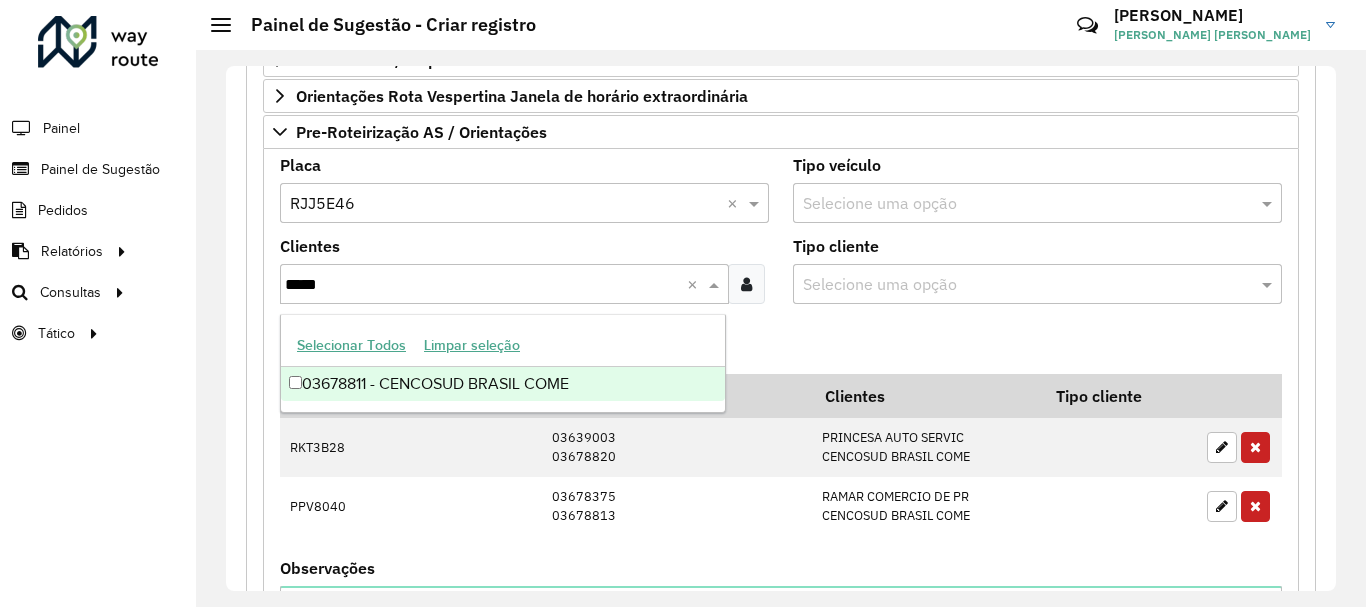 scroll, scrollTop: 0, scrollLeft: 0, axis: both 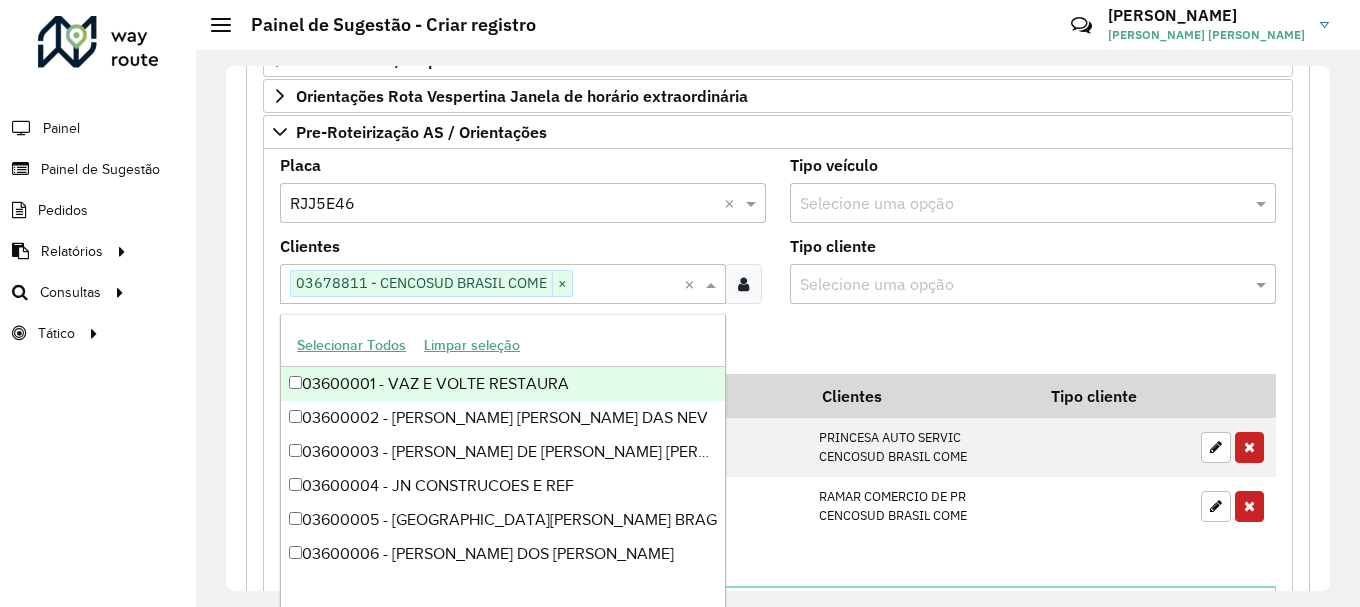 paste on "*****" 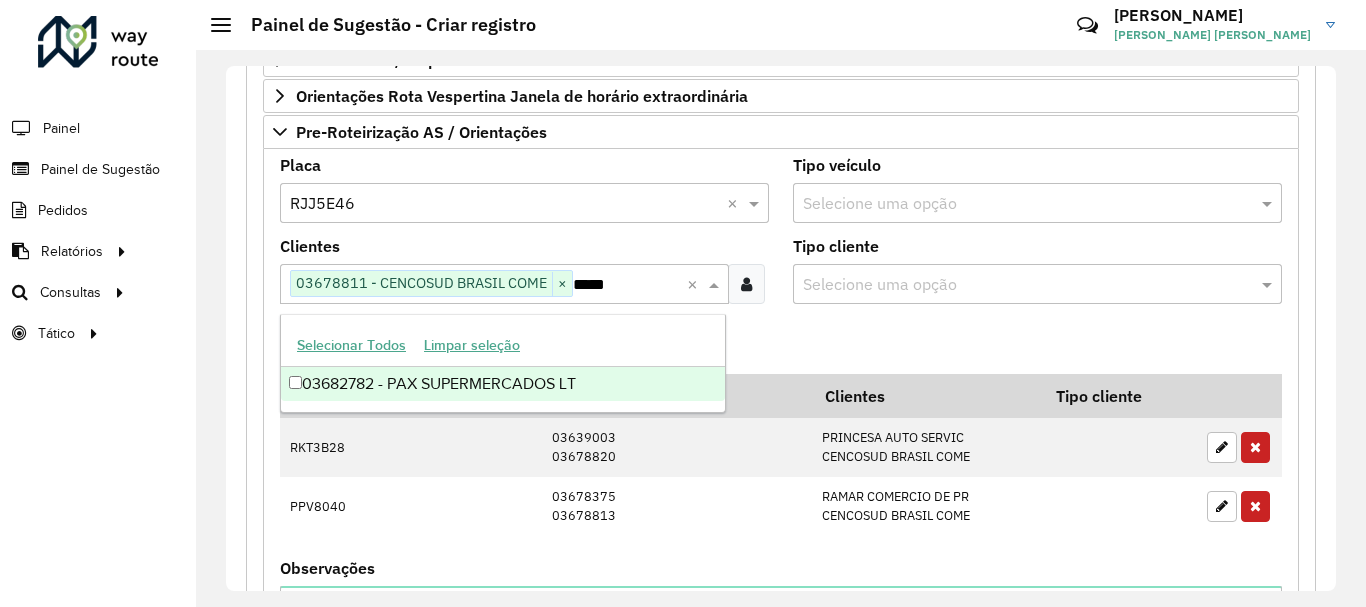 type 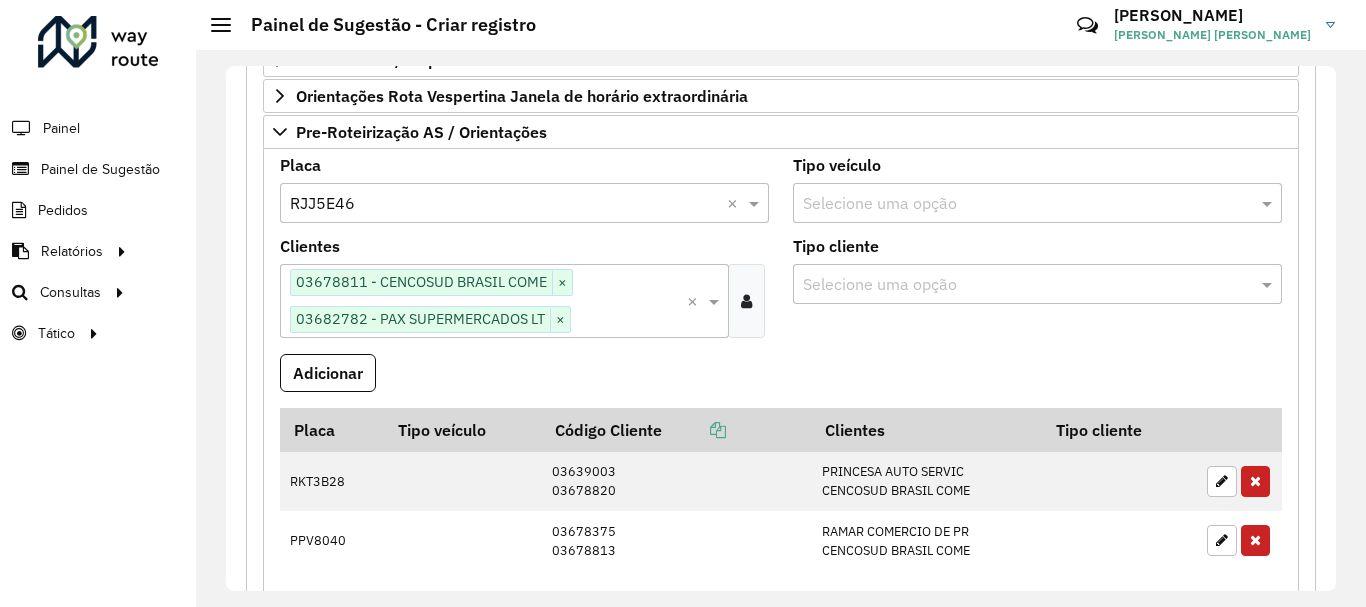 click on "Adicionar" at bounding box center (328, 373) 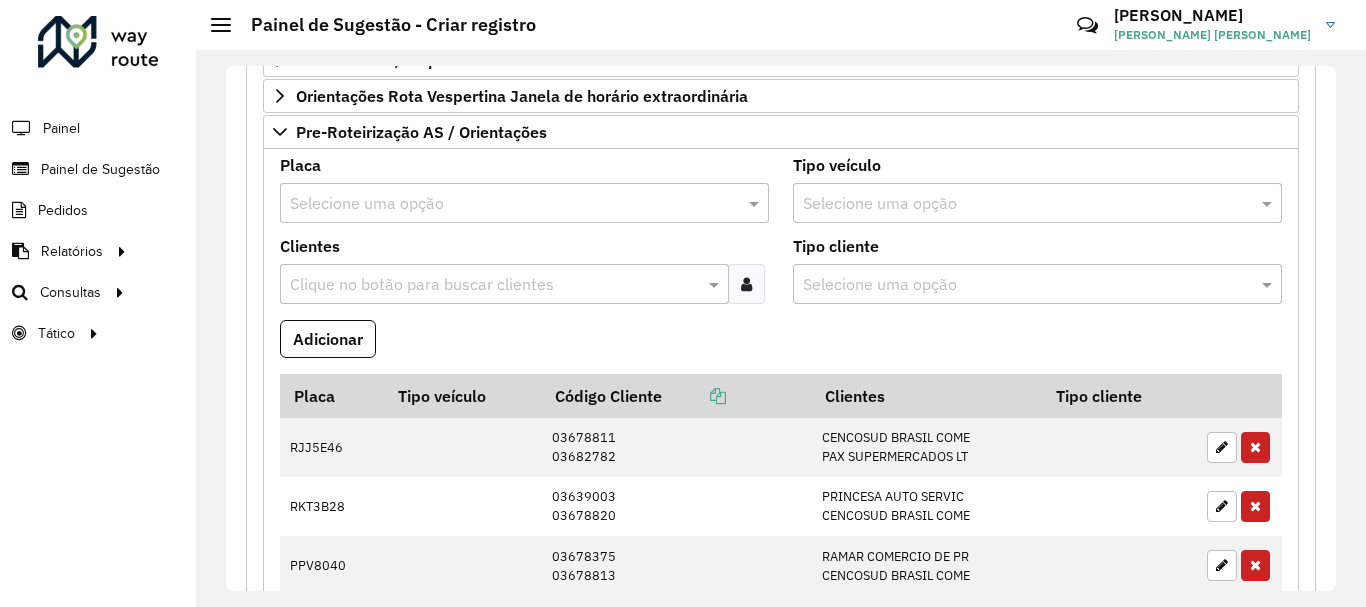 click at bounding box center [504, 204] 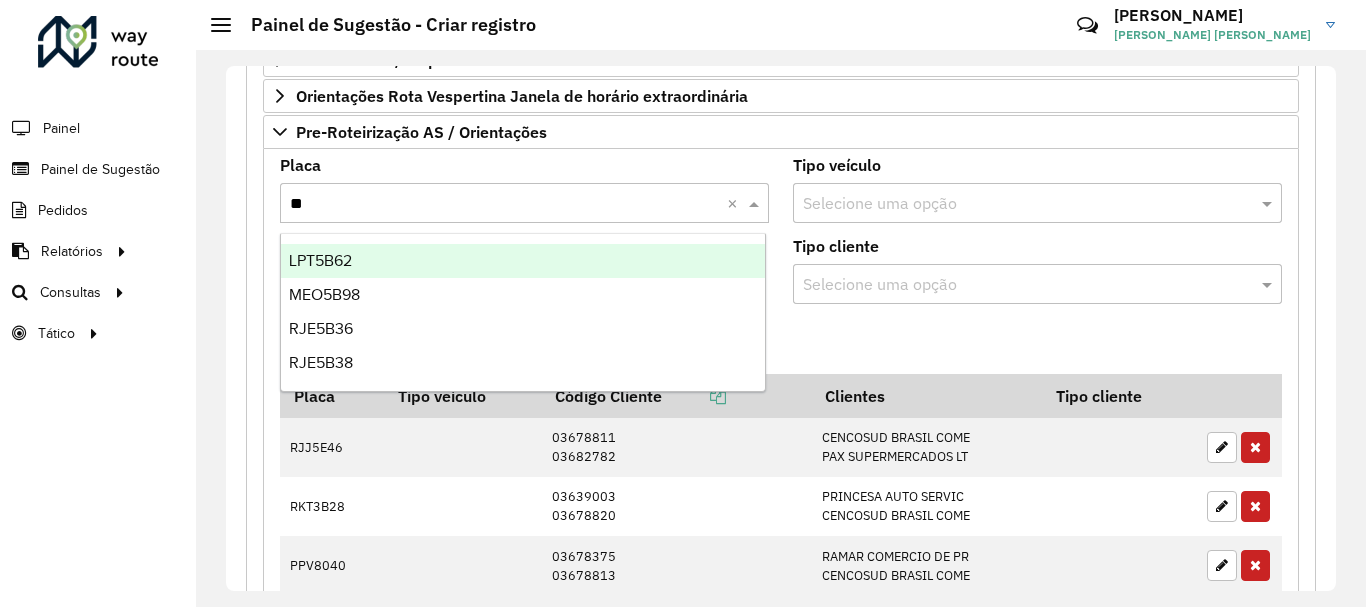 type on "***" 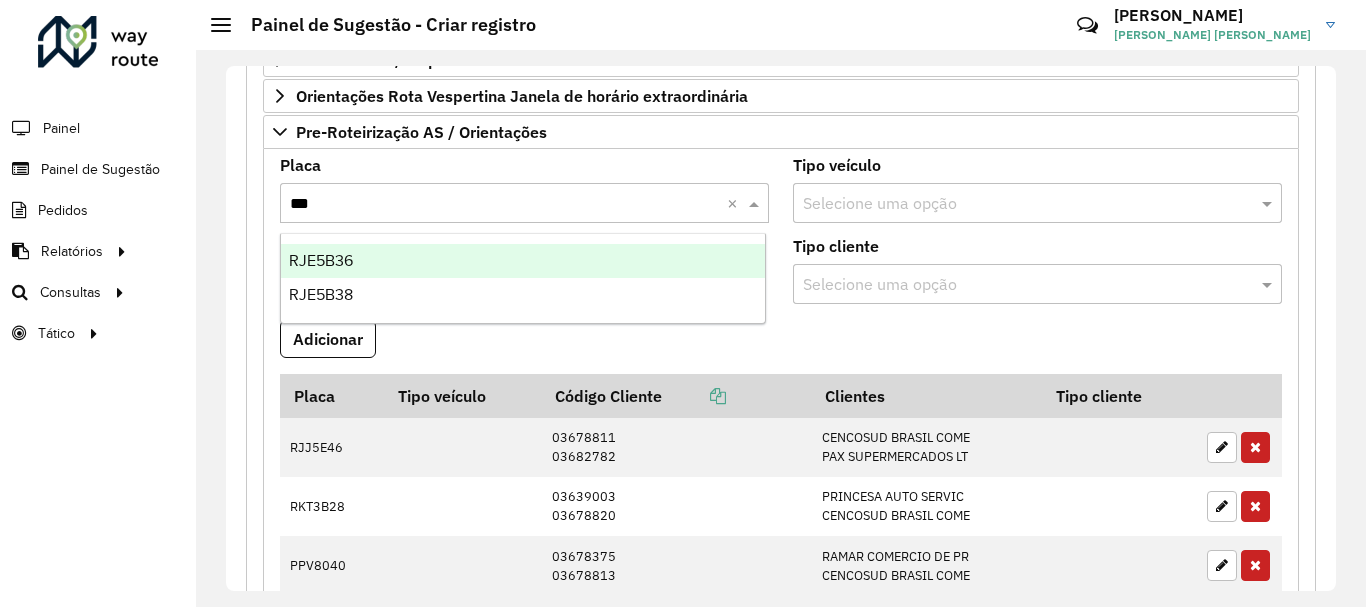 type 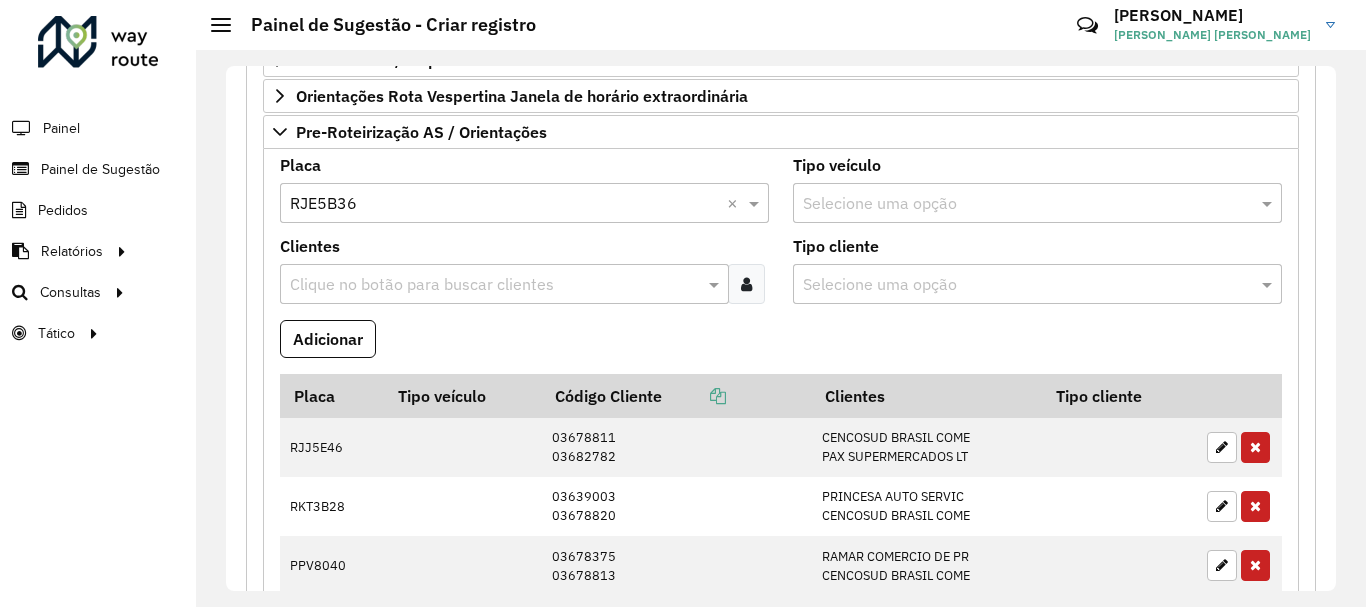 paste on "*****" 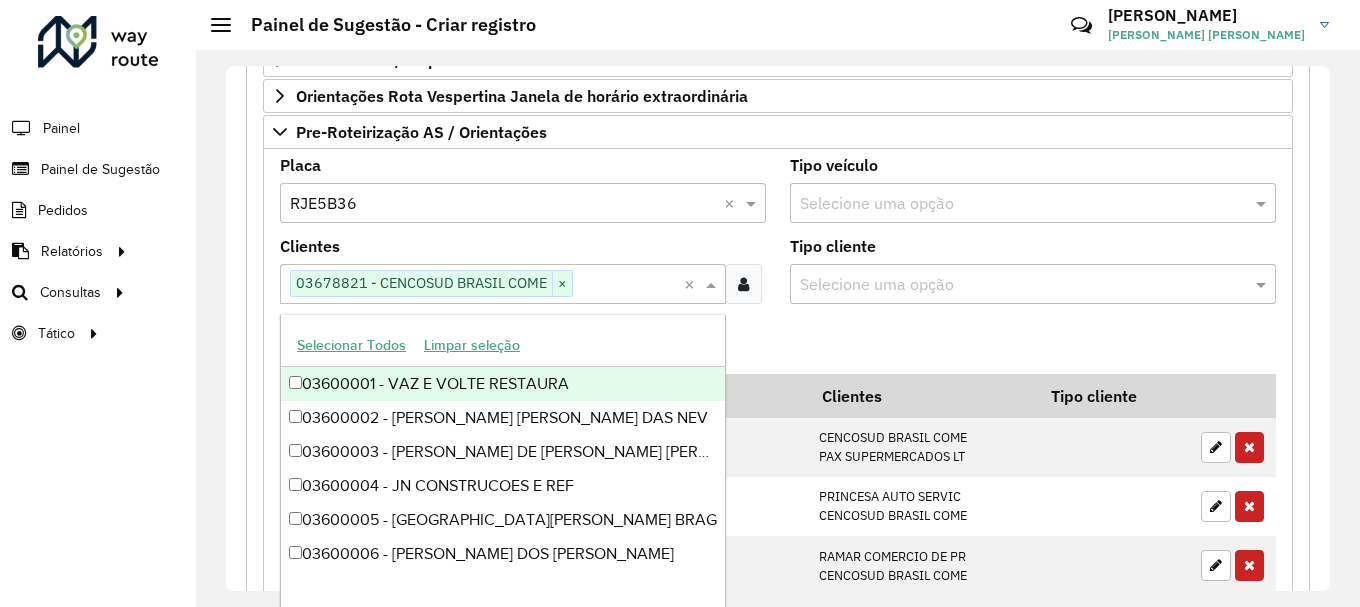 paste on "*****" 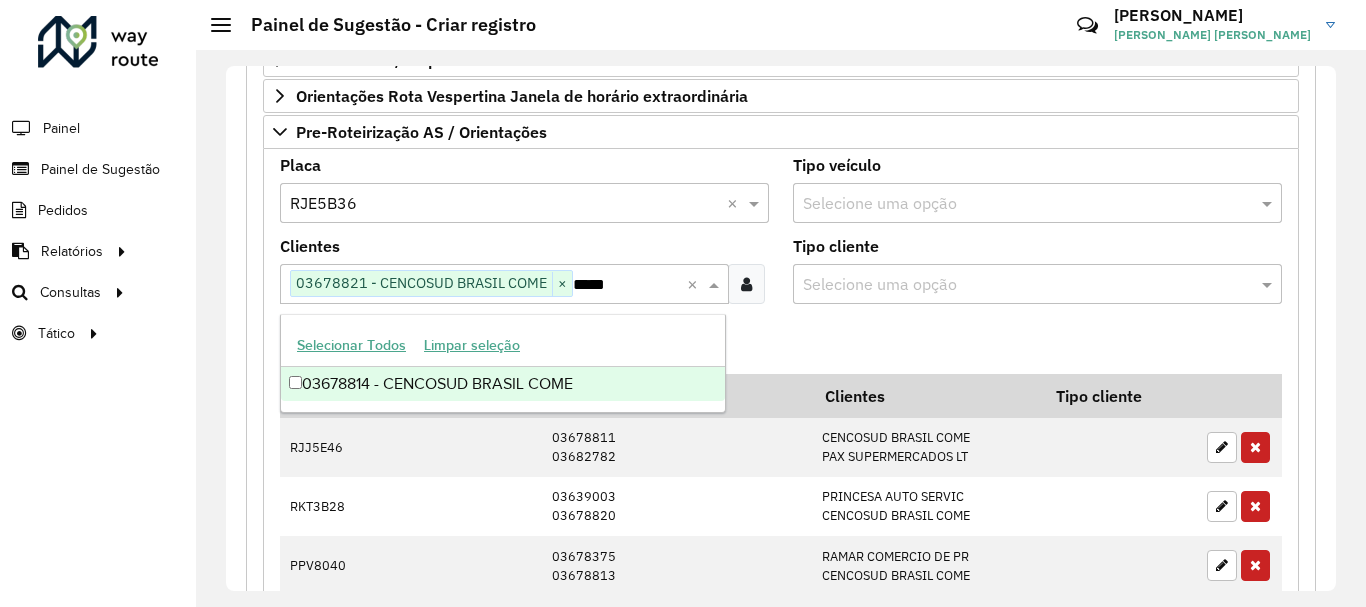 type 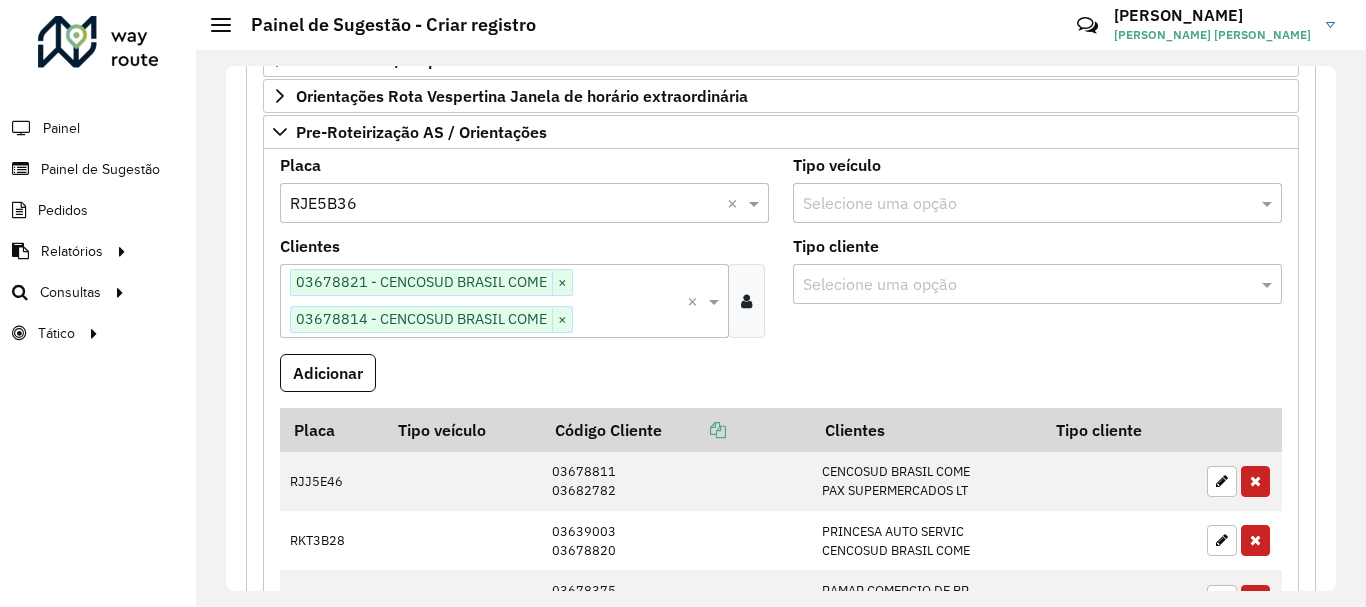 click on "Adicionar" at bounding box center [328, 373] 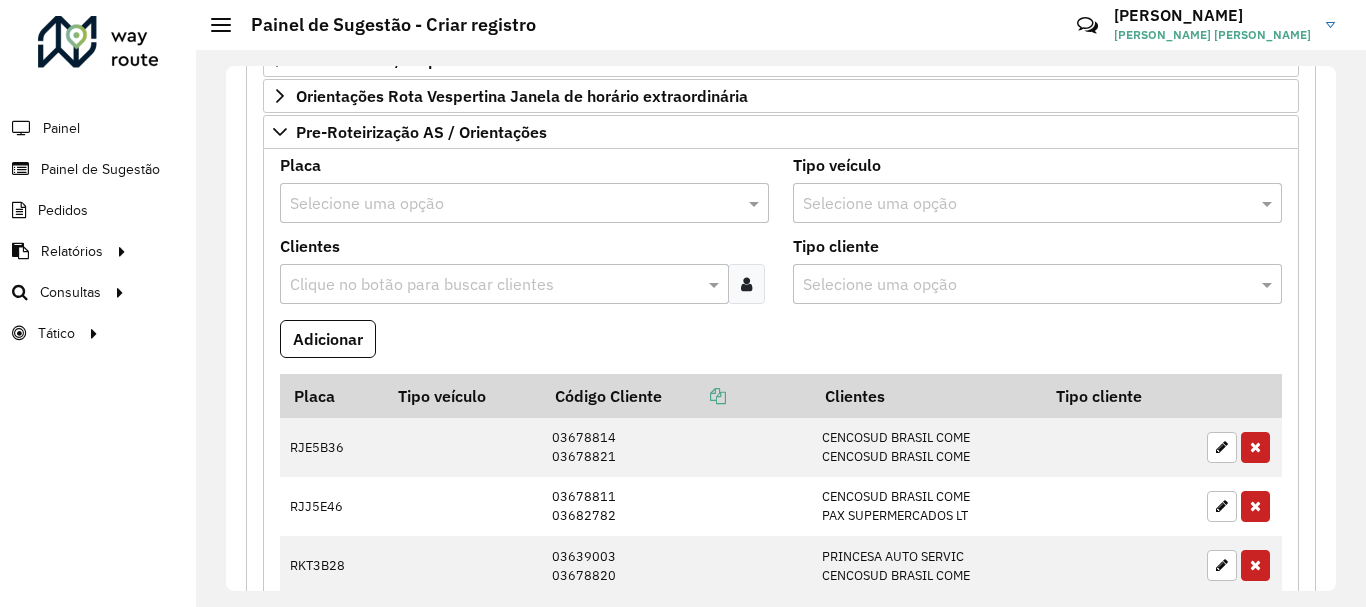 click at bounding box center [504, 204] 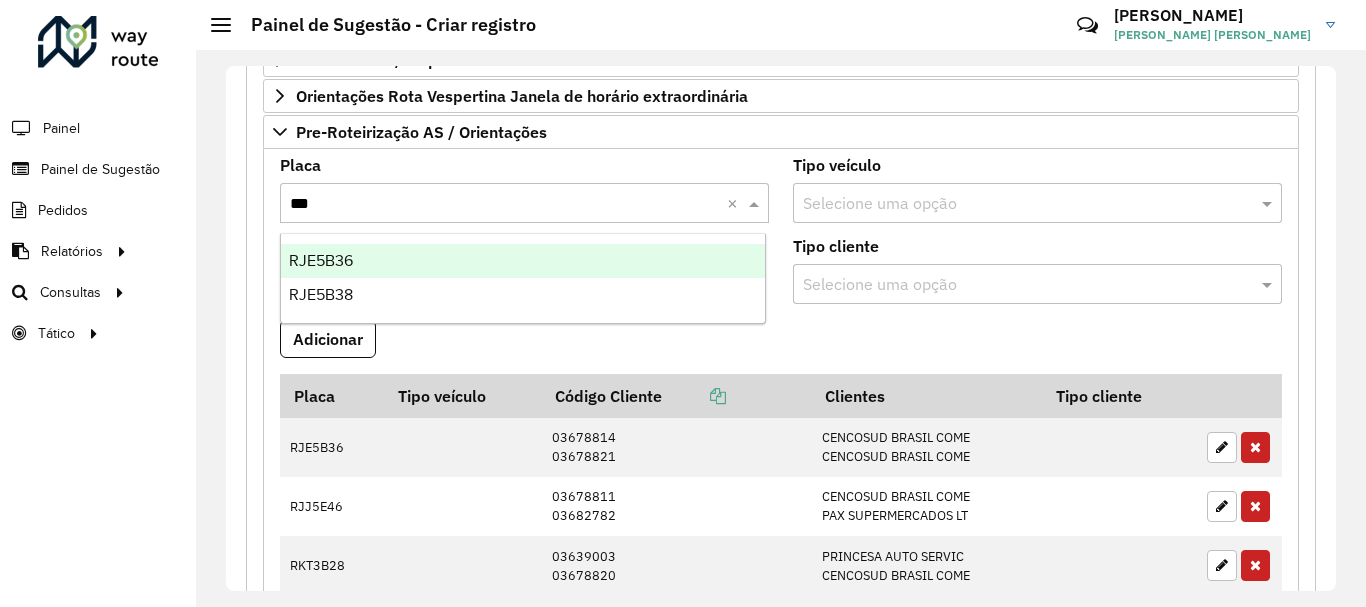type on "****" 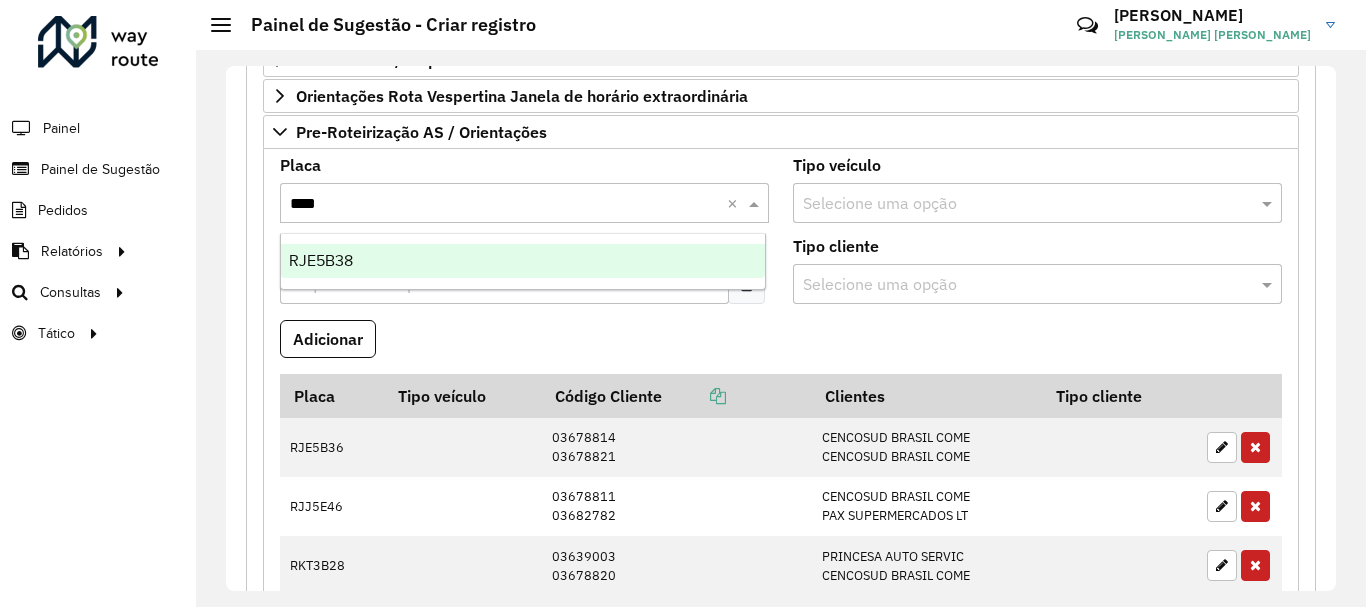 type 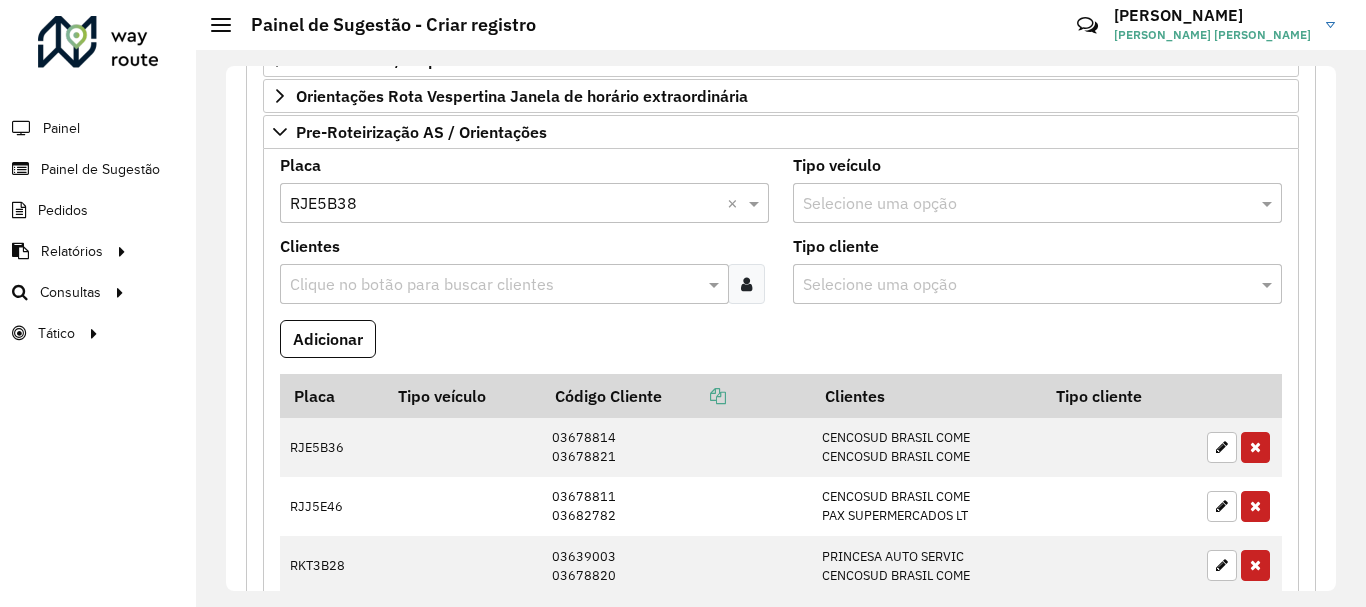 paste on "*****" 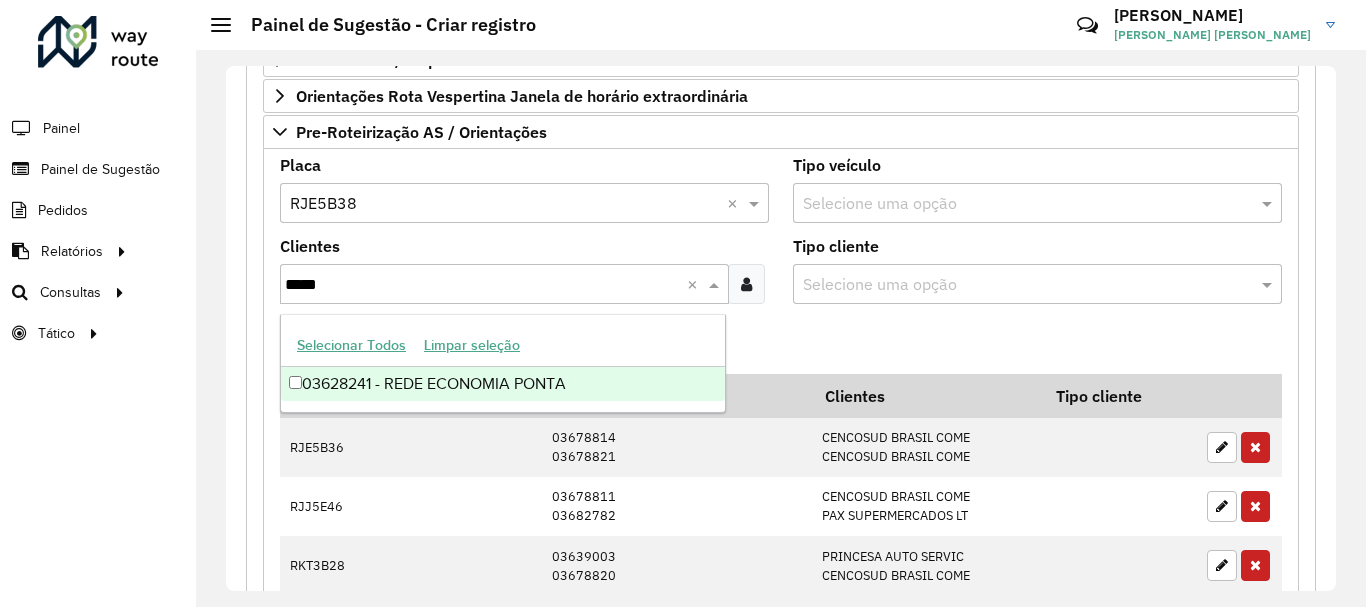 scroll, scrollTop: 0, scrollLeft: 0, axis: both 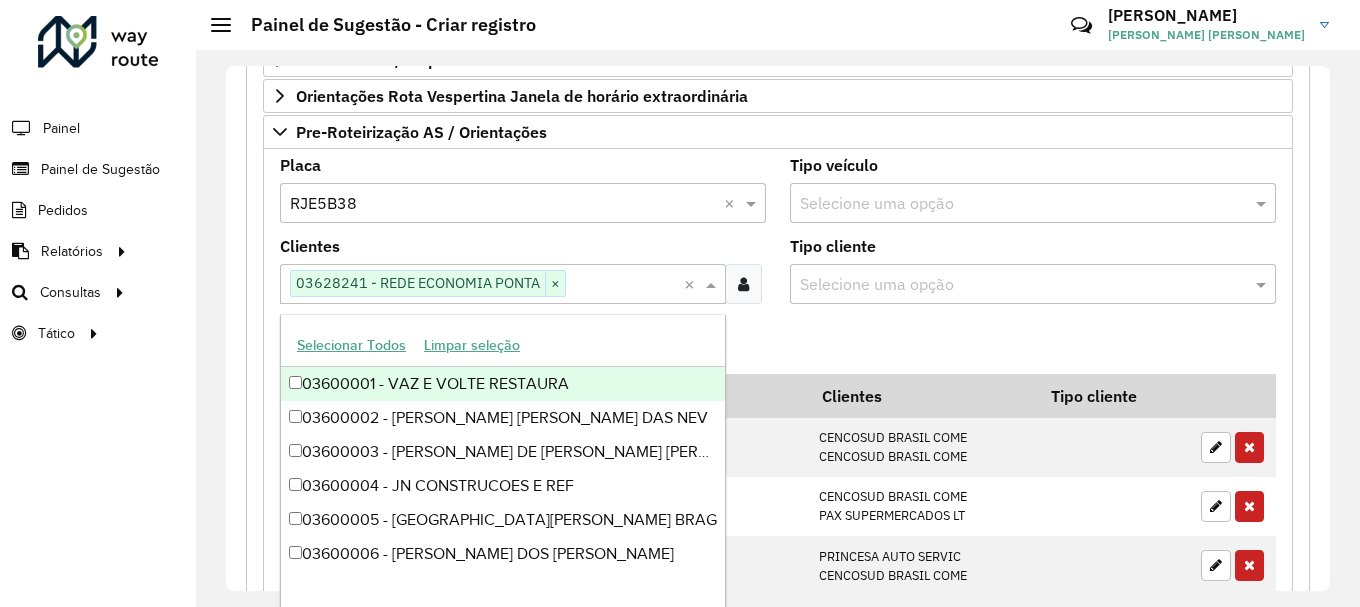 paste on "*****" 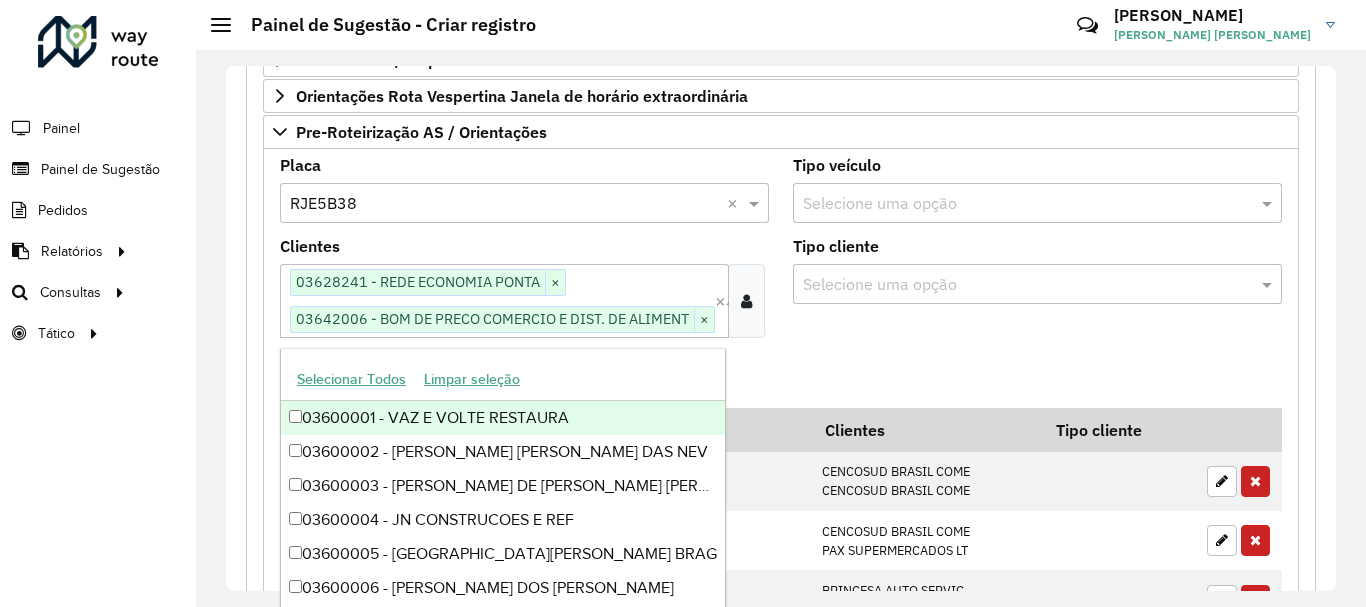 type 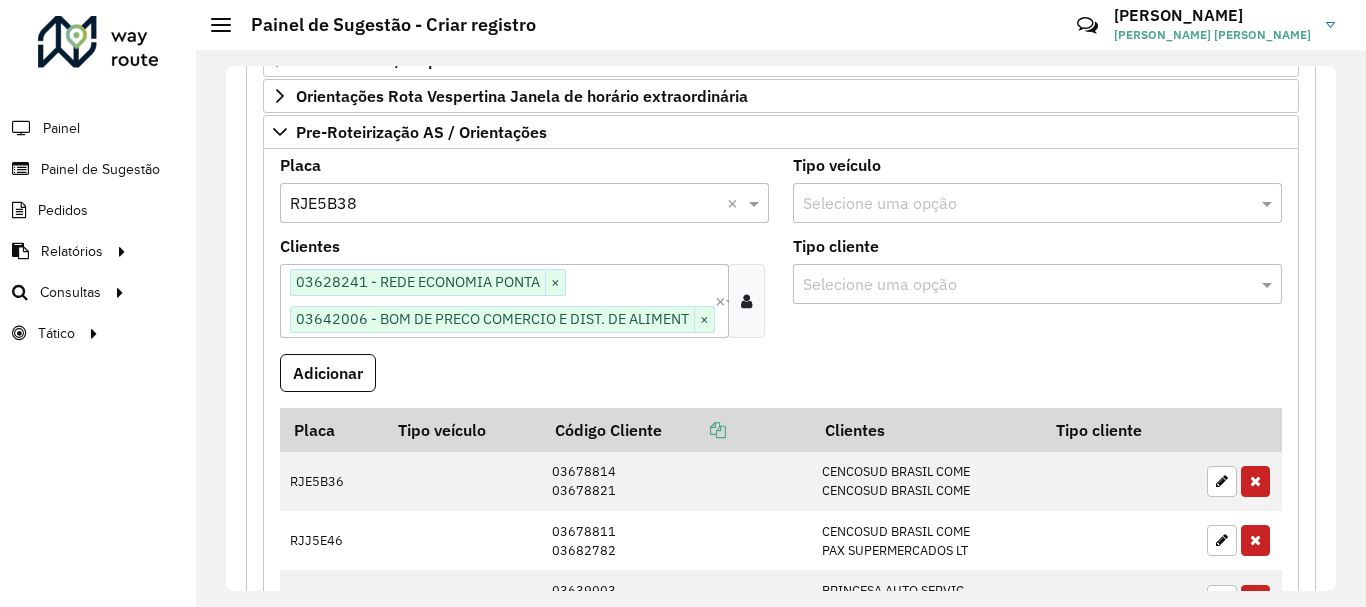 click on "Adicionar" at bounding box center [328, 373] 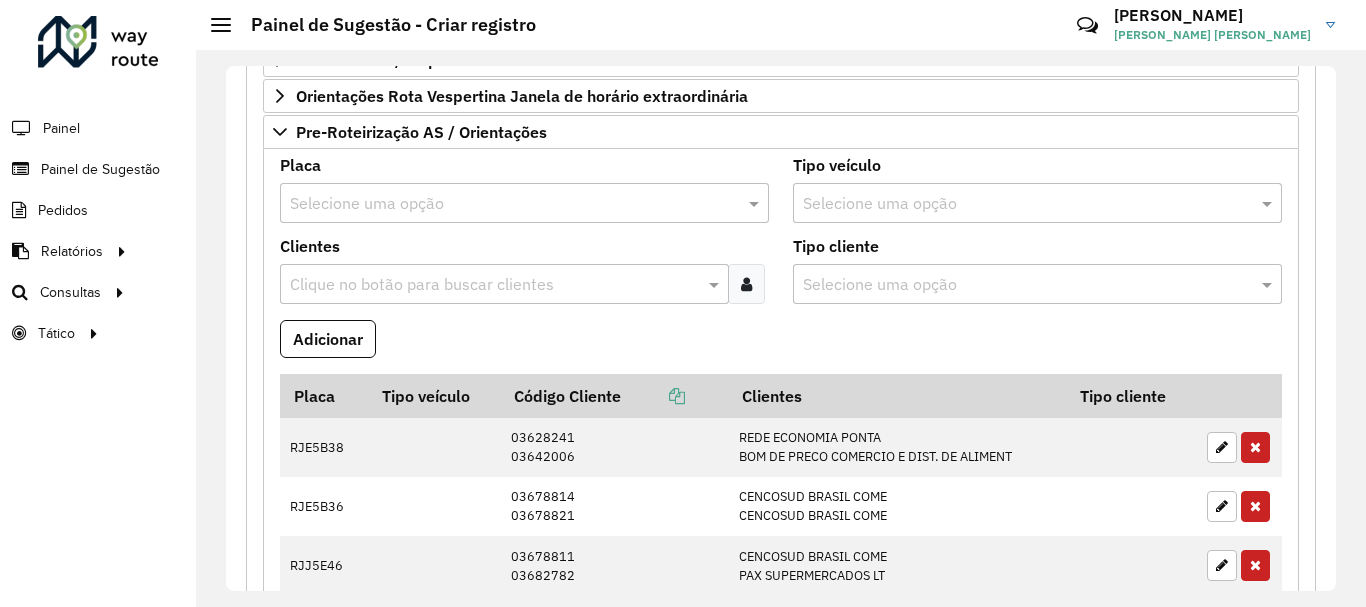 drag, startPoint x: 1336, startPoint y: 285, endPoint x: 1346, endPoint y: 338, distance: 53.935146 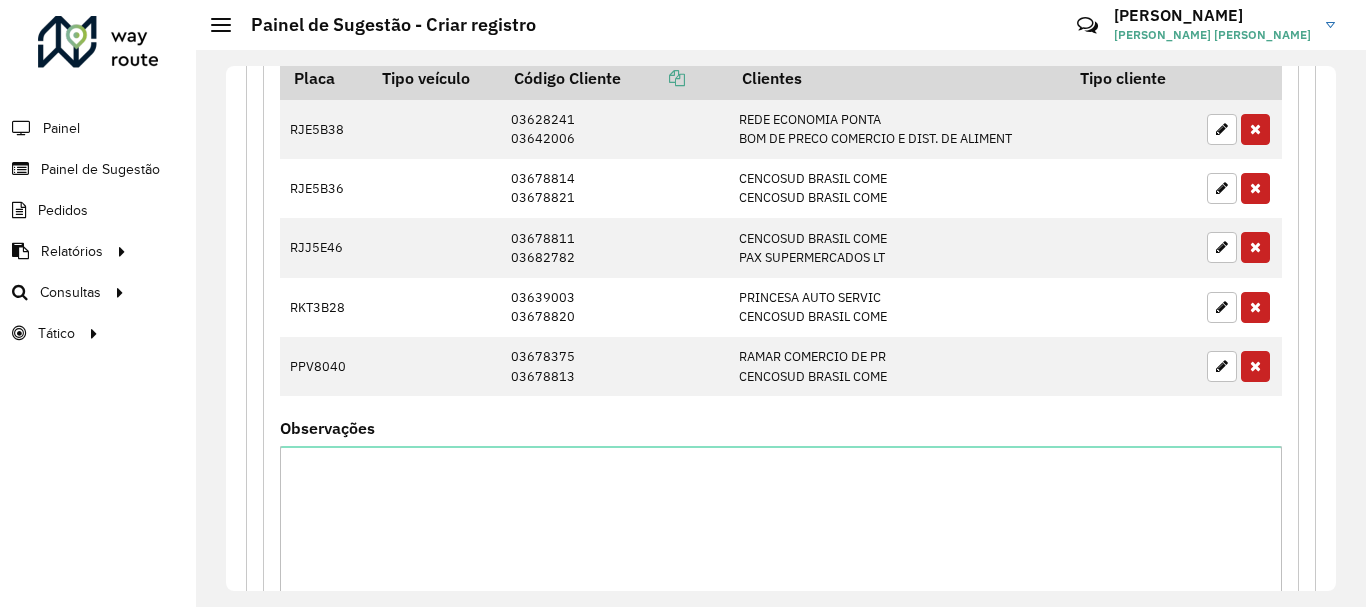 scroll, scrollTop: 993, scrollLeft: 0, axis: vertical 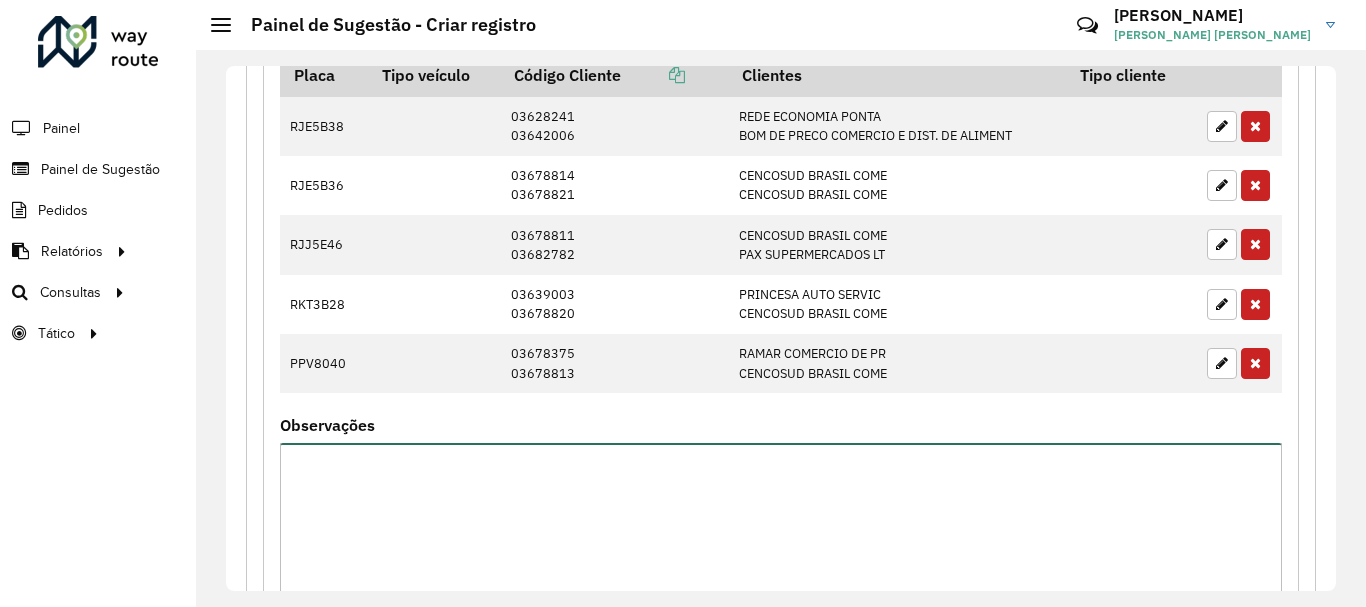 click on "Observações" at bounding box center (781, 527) 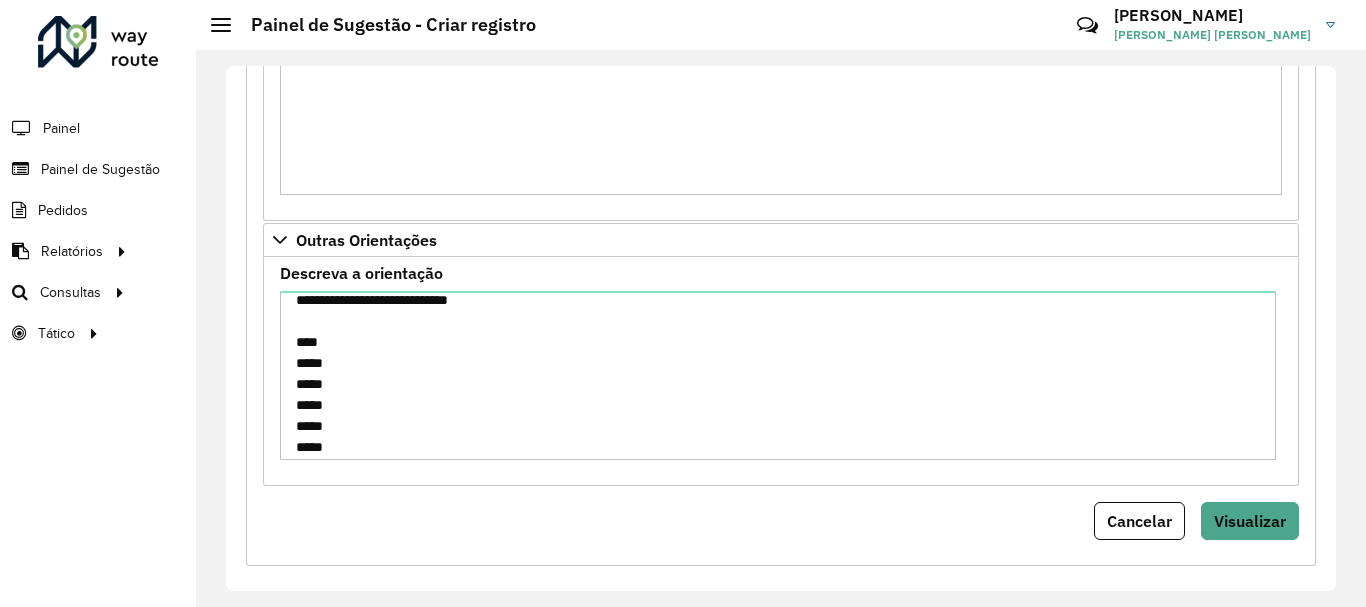 scroll, scrollTop: 1429, scrollLeft: 0, axis: vertical 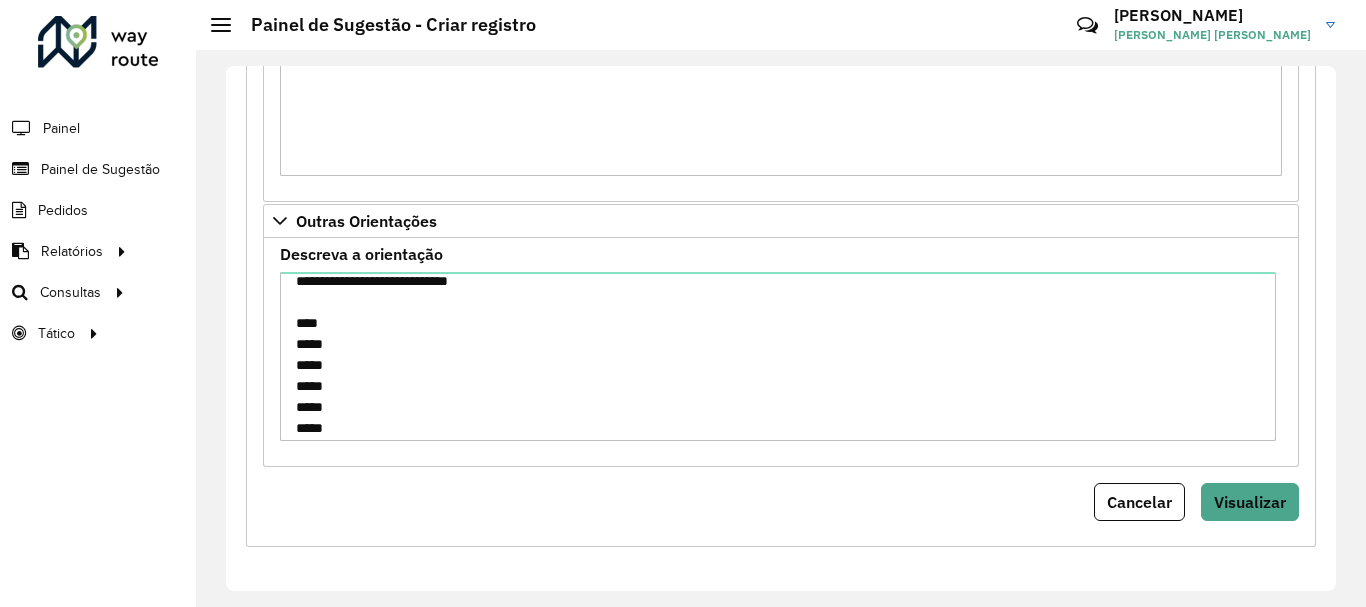type on "*******" 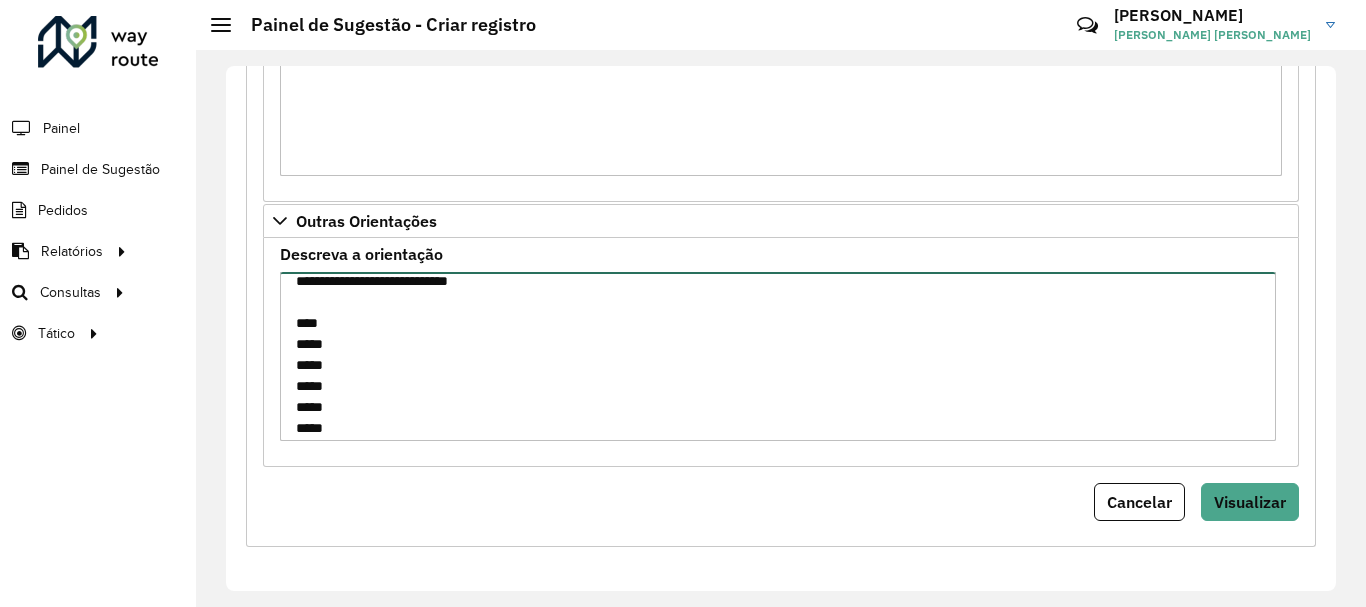 click on "Descreva a orientação" at bounding box center [778, 356] 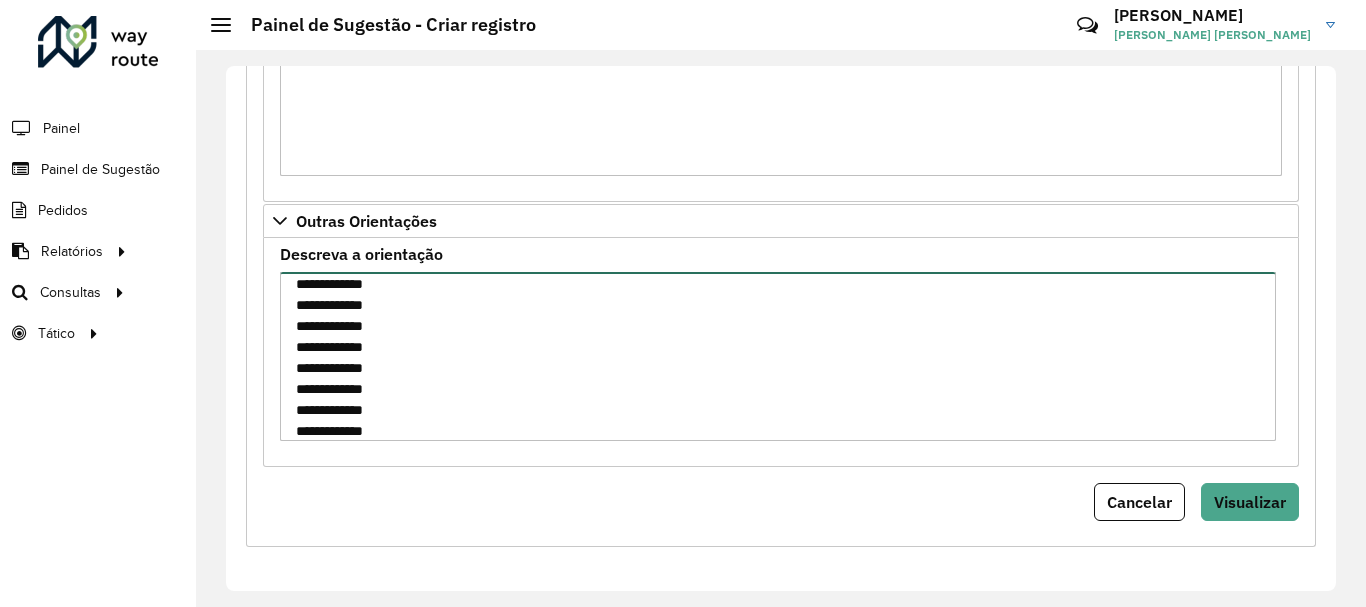 scroll, scrollTop: 1143, scrollLeft: 0, axis: vertical 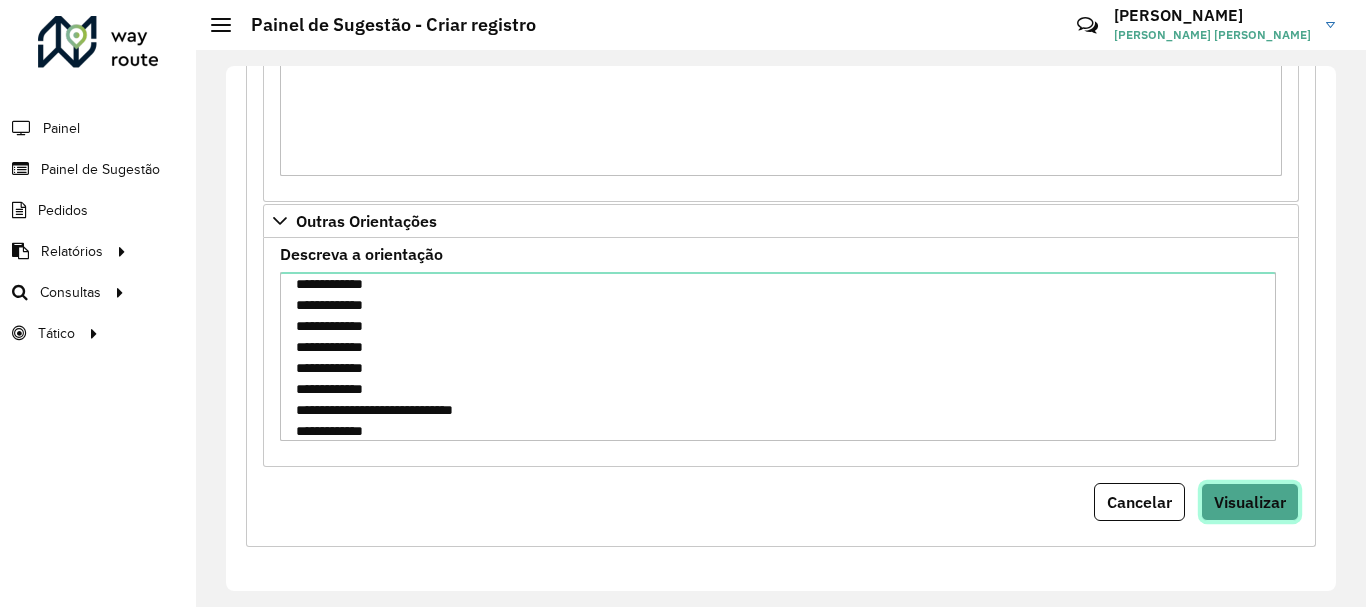 click on "Visualizar" at bounding box center [1250, 502] 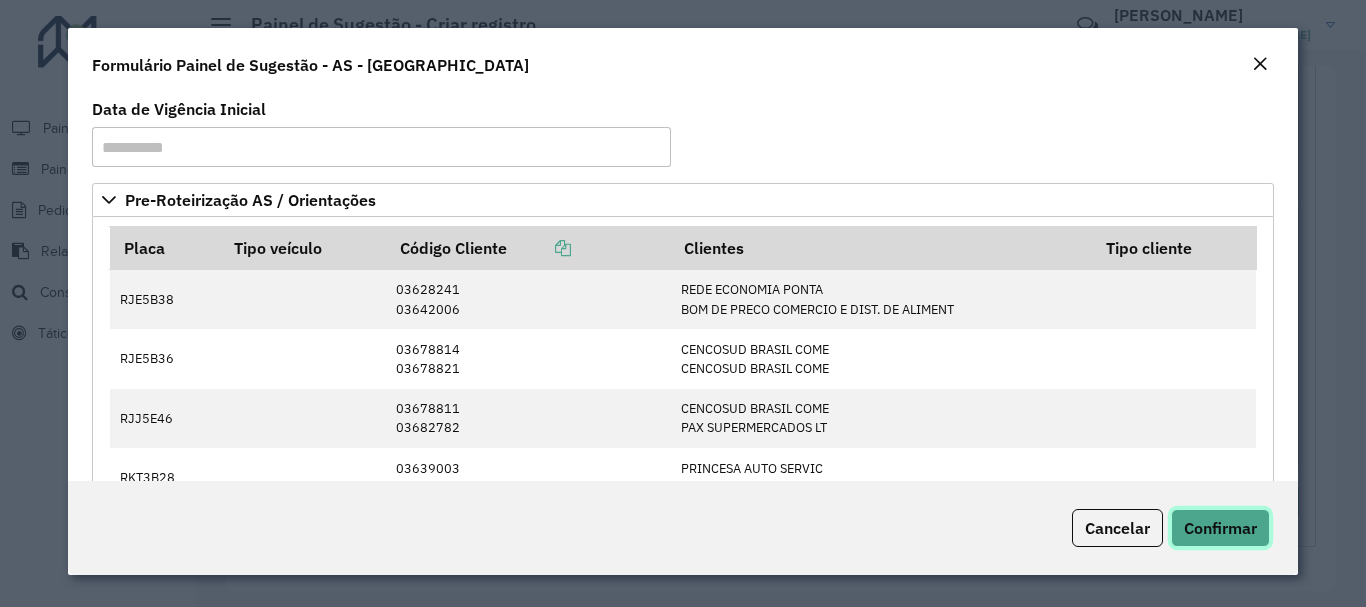 click on "Confirmar" 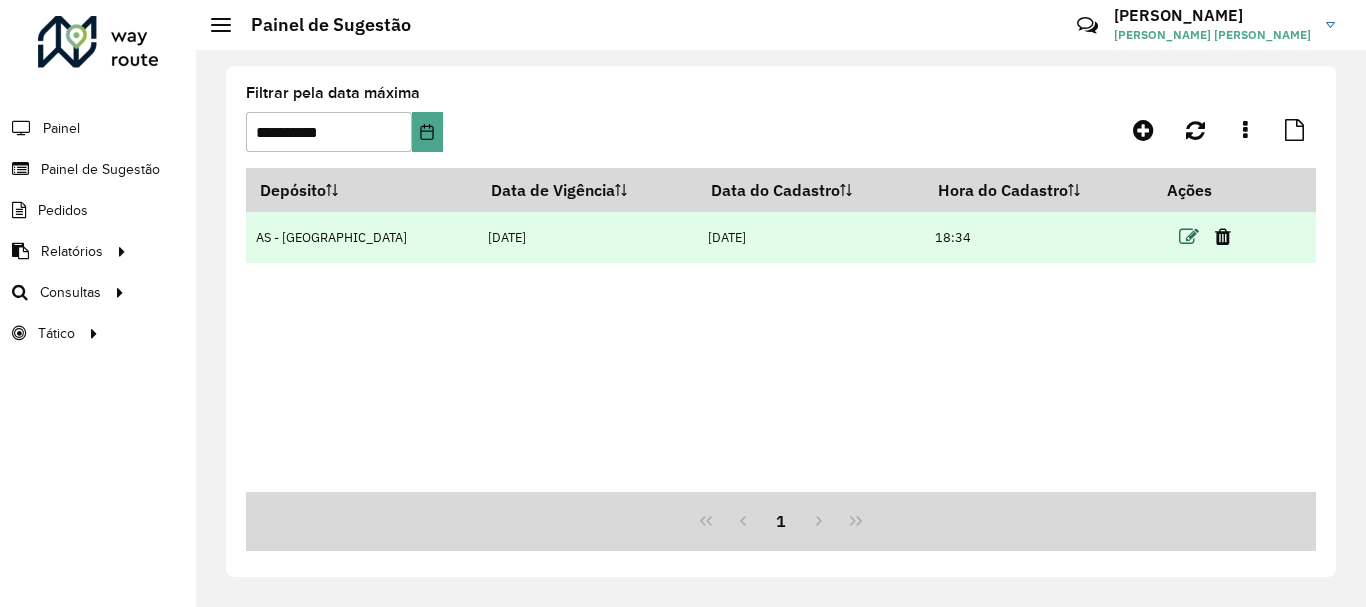 click at bounding box center [1189, 237] 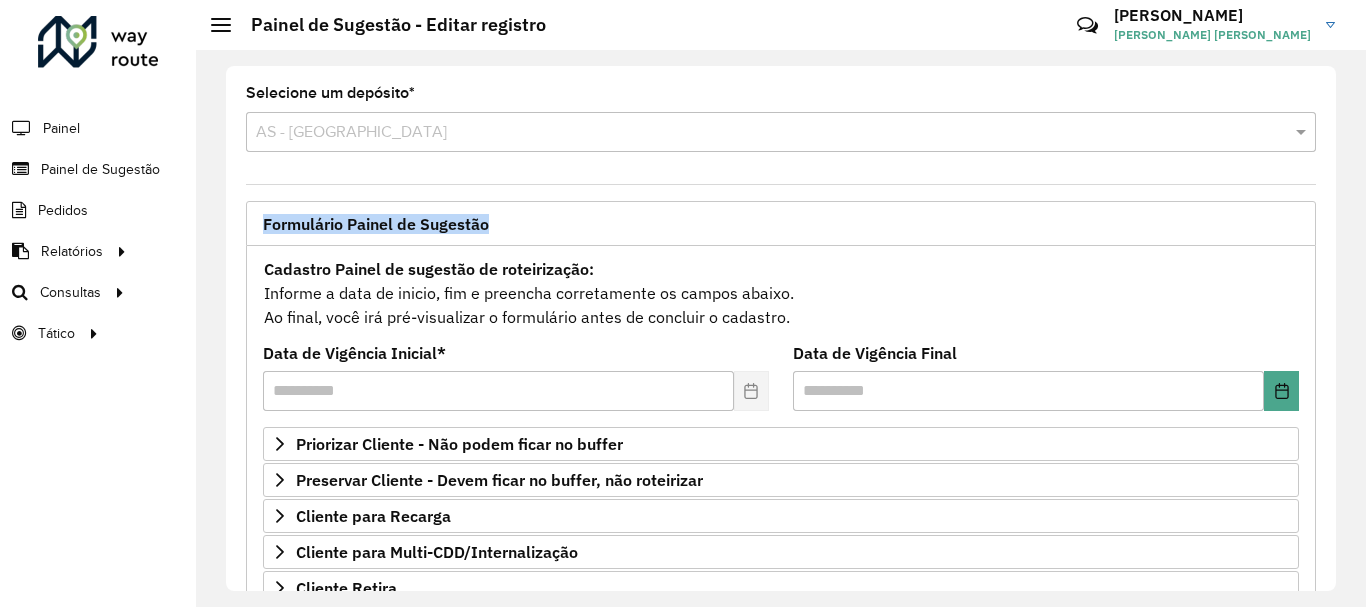 drag, startPoint x: 1336, startPoint y: 247, endPoint x: 1332, endPoint y: 378, distance: 131.06105 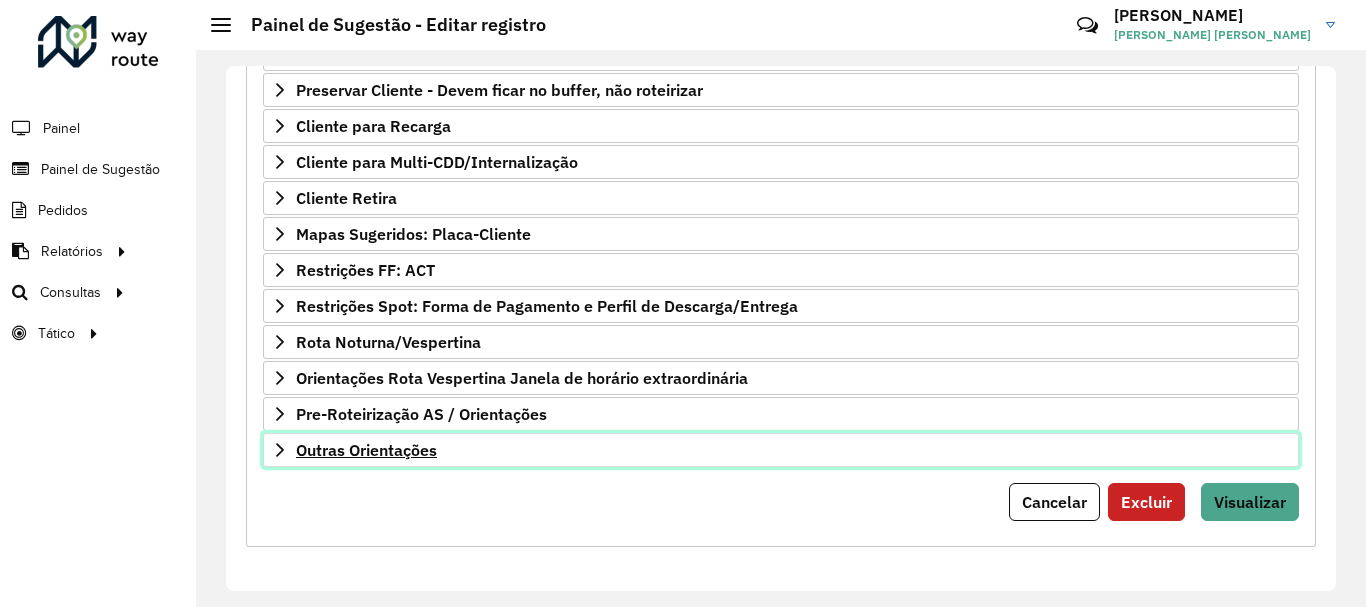 click on "Outras Orientações" at bounding box center [781, 450] 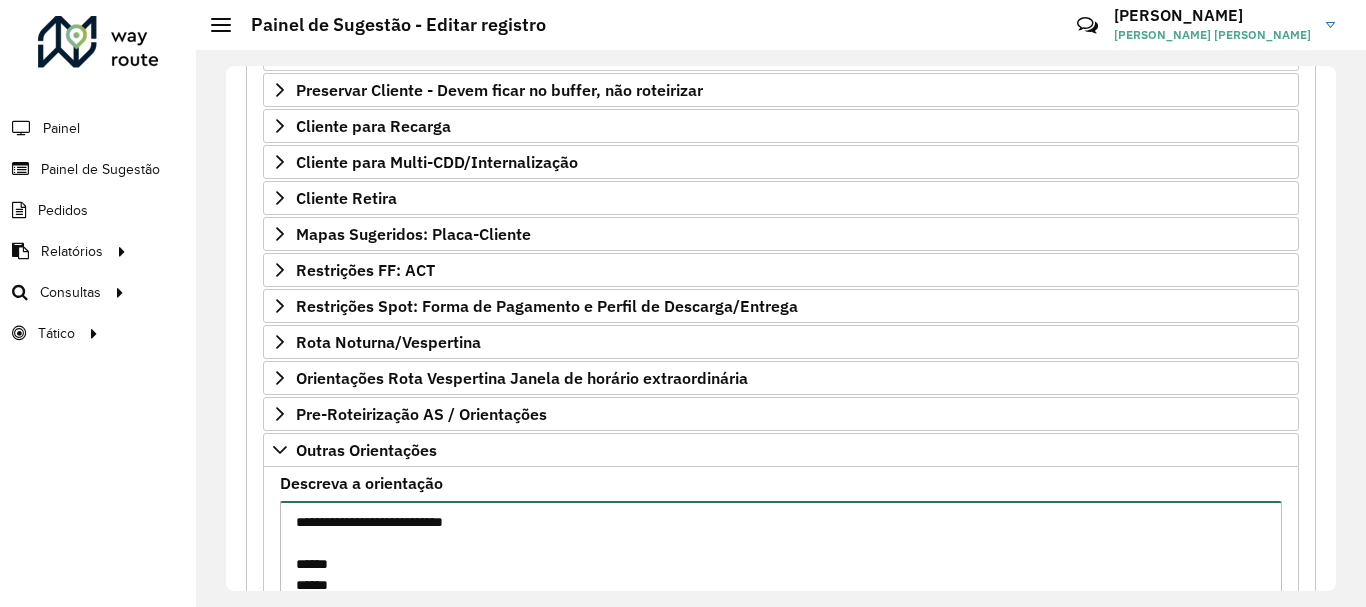 click on "Descreva a orientação" at bounding box center (781, 585) 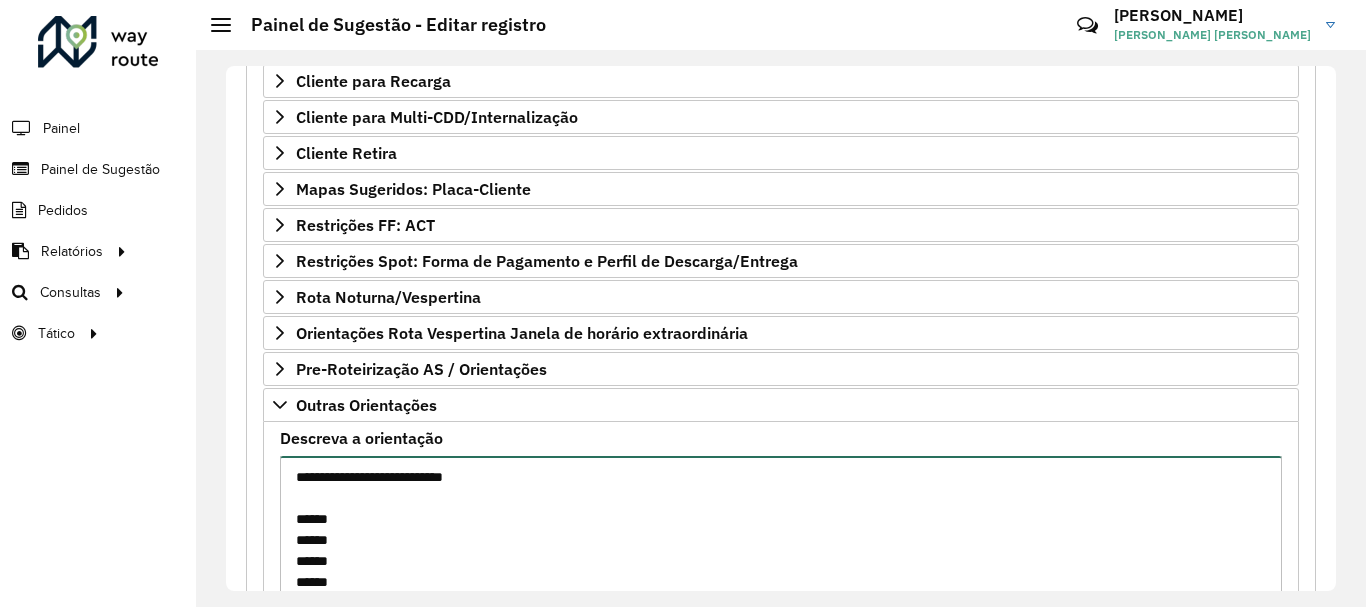 scroll, scrollTop: 456, scrollLeft: 0, axis: vertical 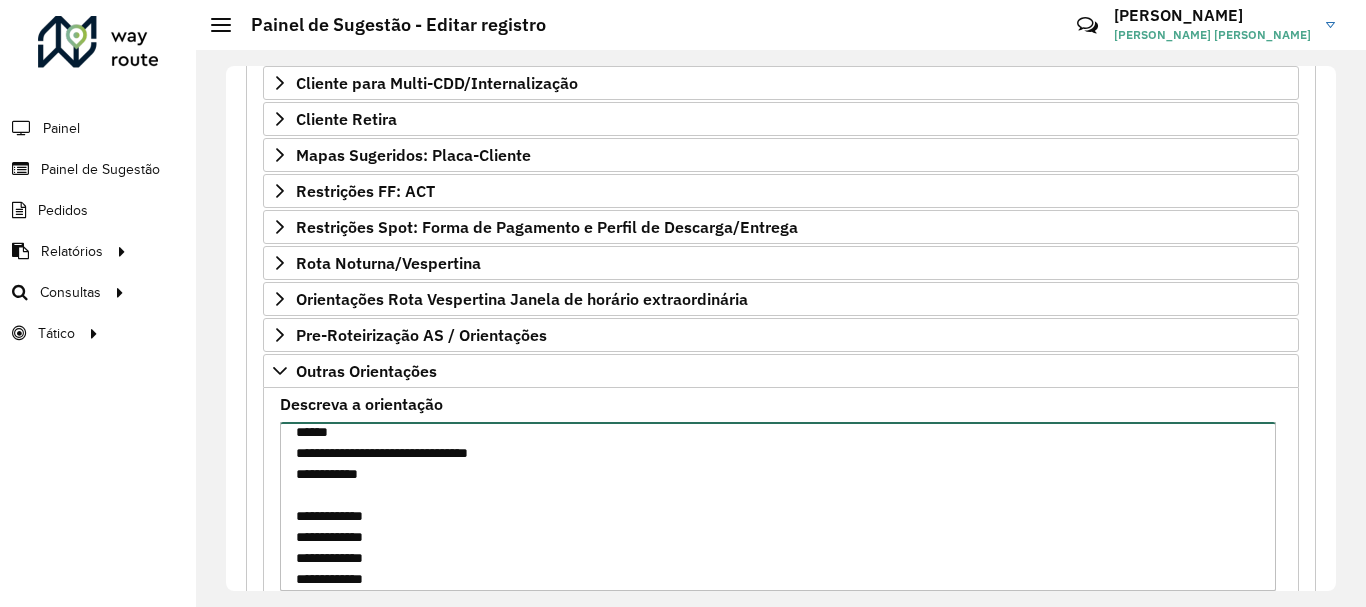 type on "**********" 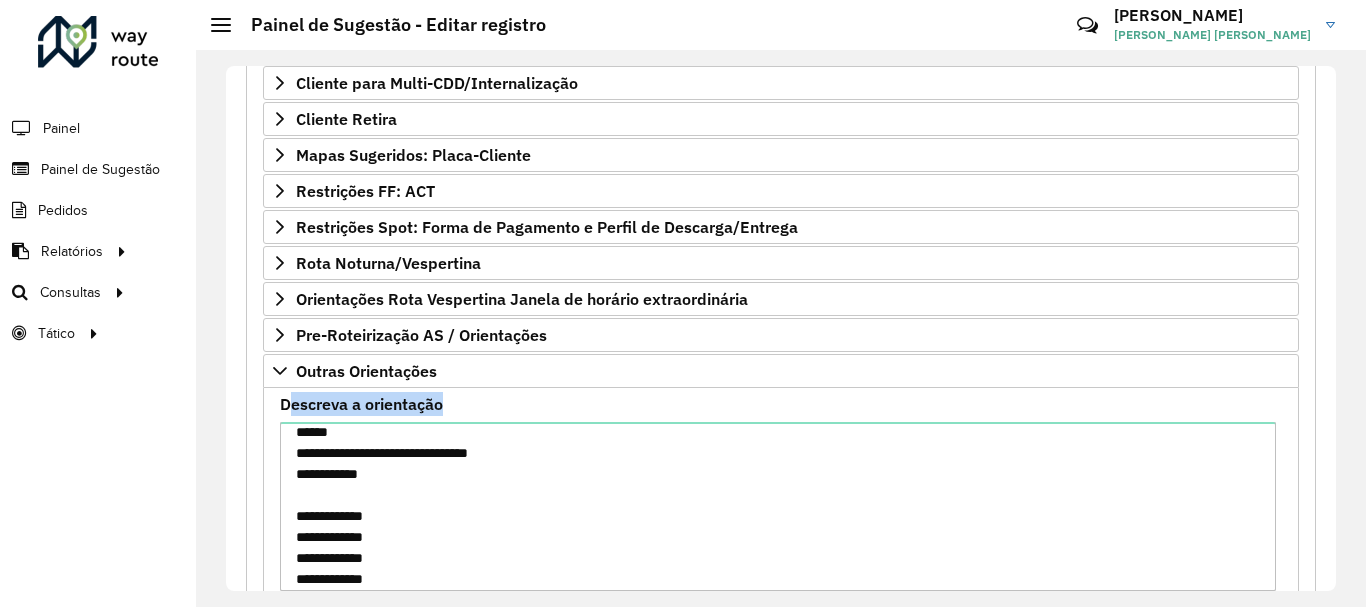 drag, startPoint x: 1337, startPoint y: 387, endPoint x: 1336, endPoint y: 471, distance: 84.00595 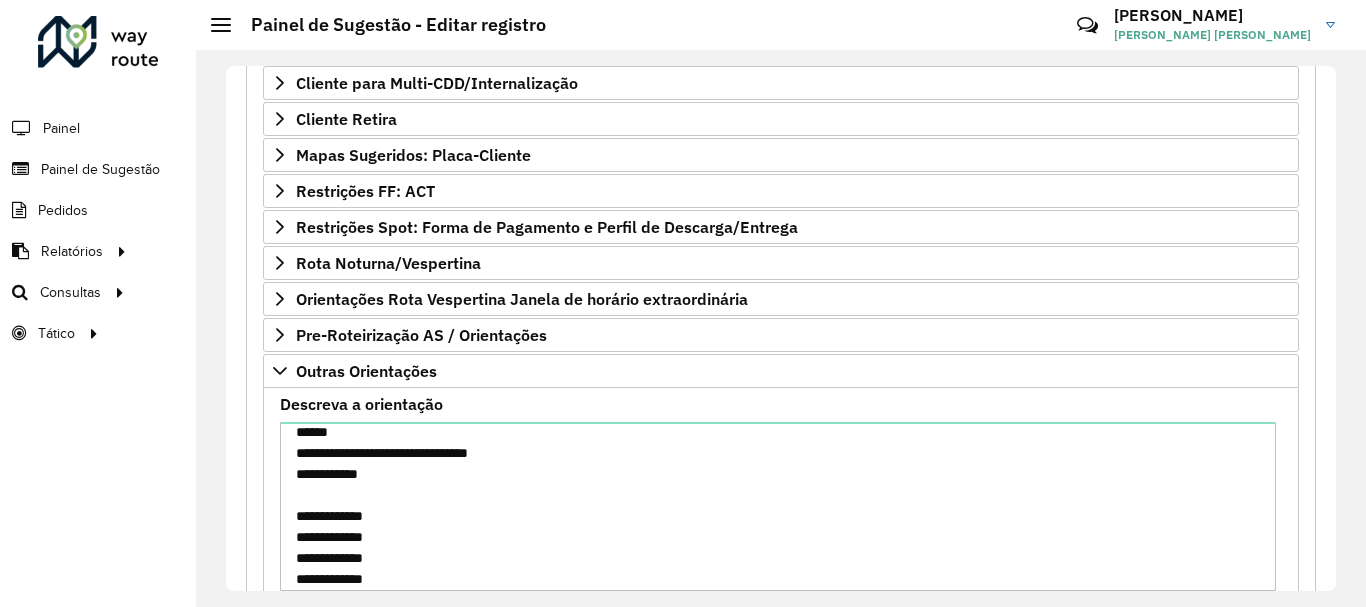 drag, startPoint x: 1336, startPoint y: 471, endPoint x: 1332, endPoint y: 512, distance: 41.19466 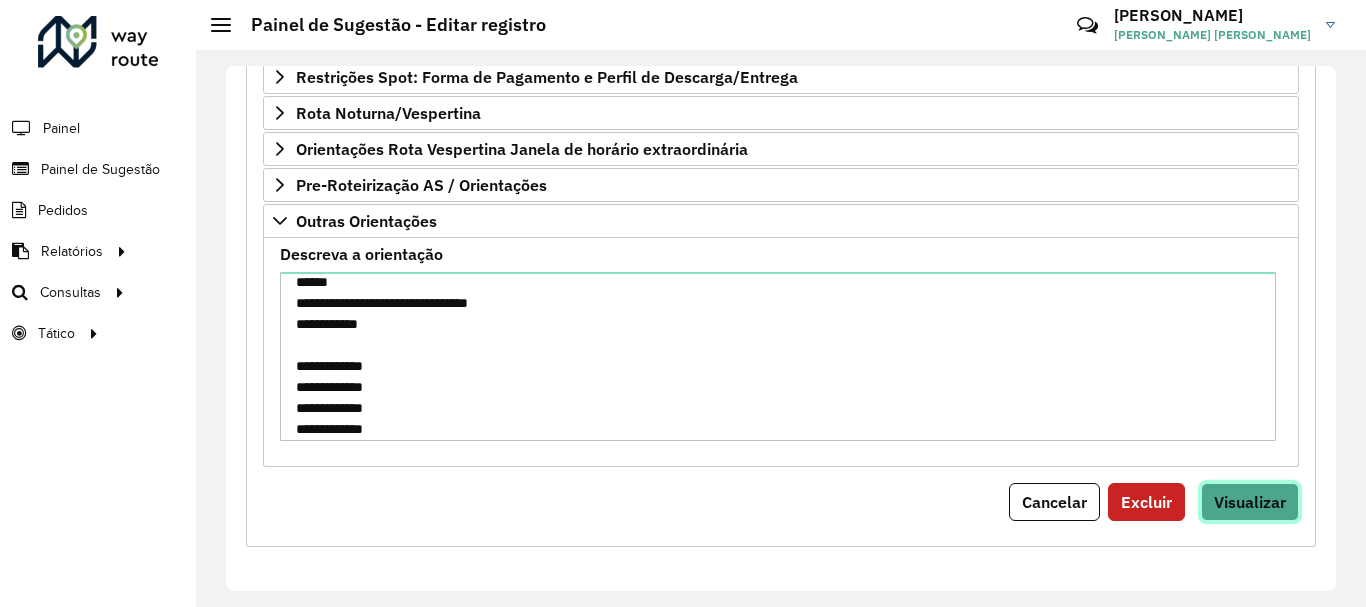 click on "Visualizar" at bounding box center [1250, 502] 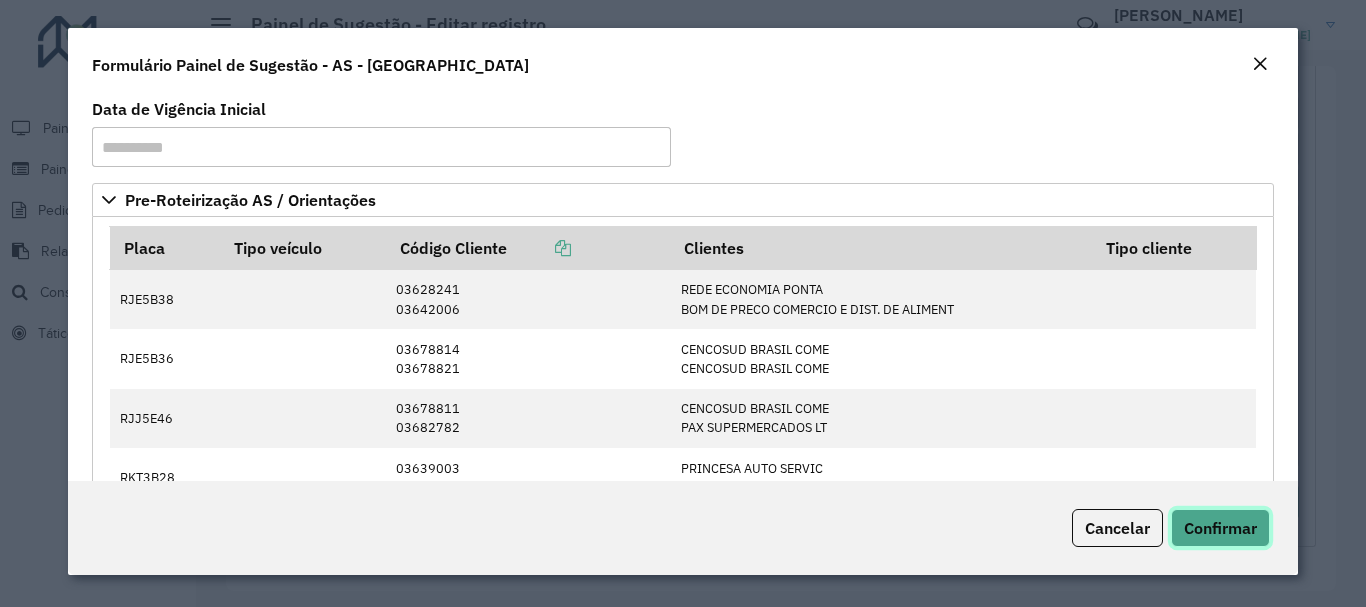 click on "Confirmar" 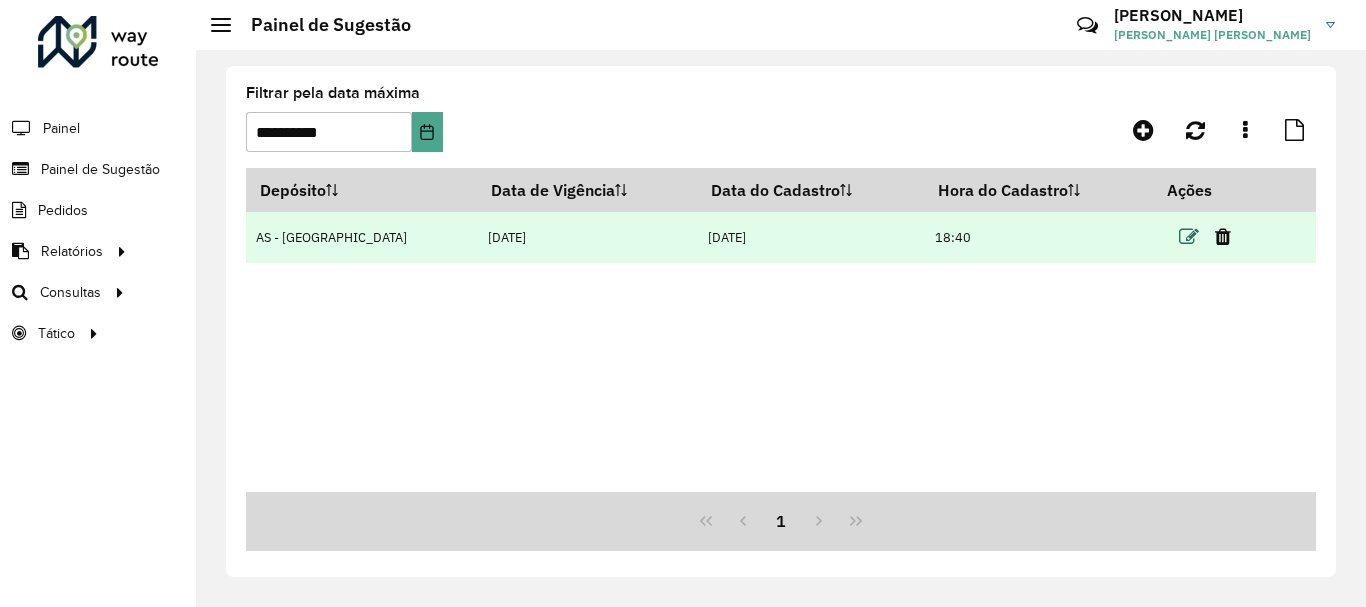 click at bounding box center [1189, 237] 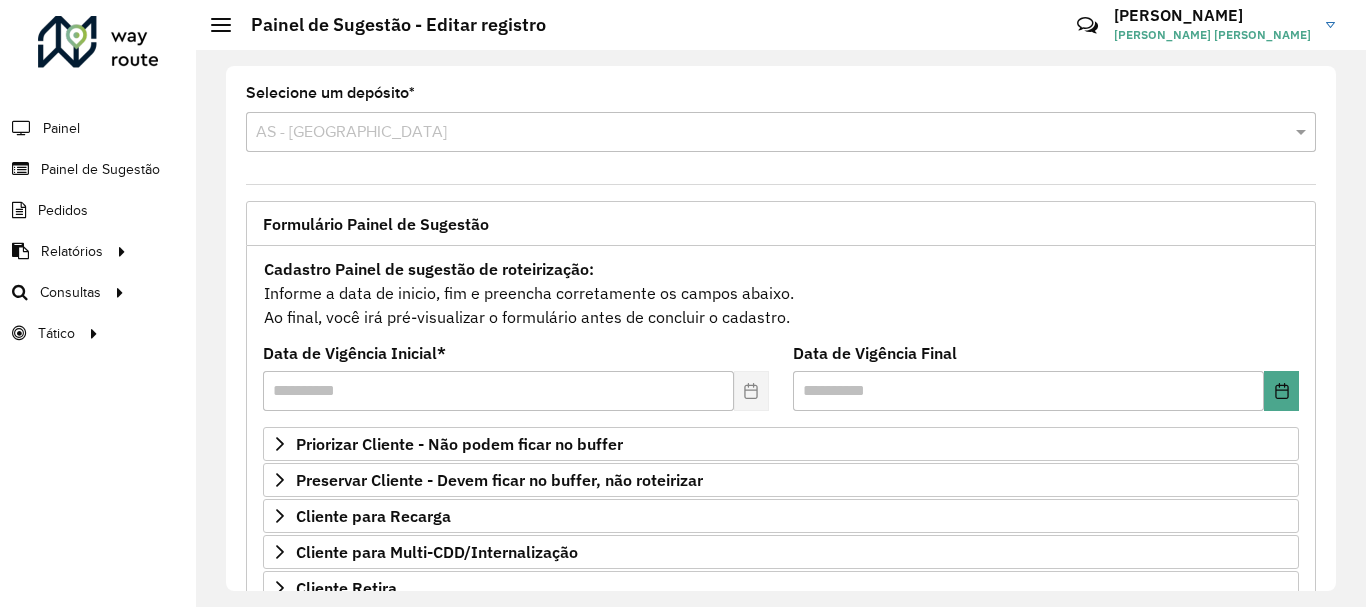 click on "**********" 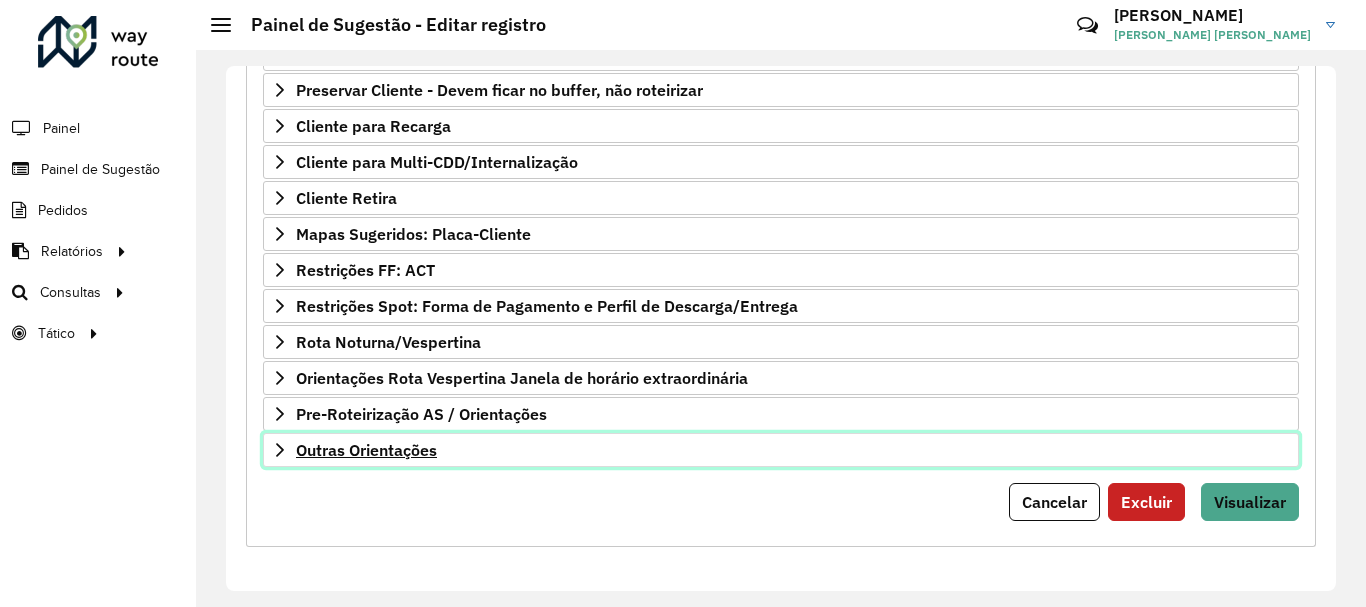 click on "Outras Orientações" at bounding box center (366, 450) 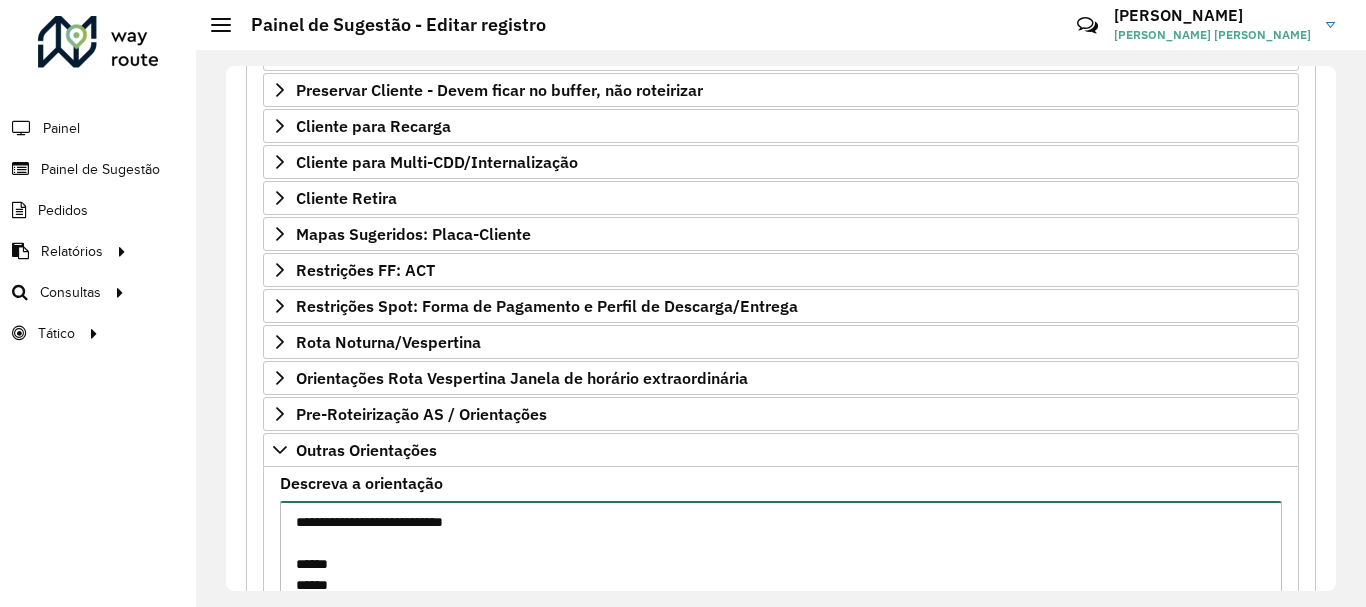 click on "Descreva a orientação" at bounding box center [781, 585] 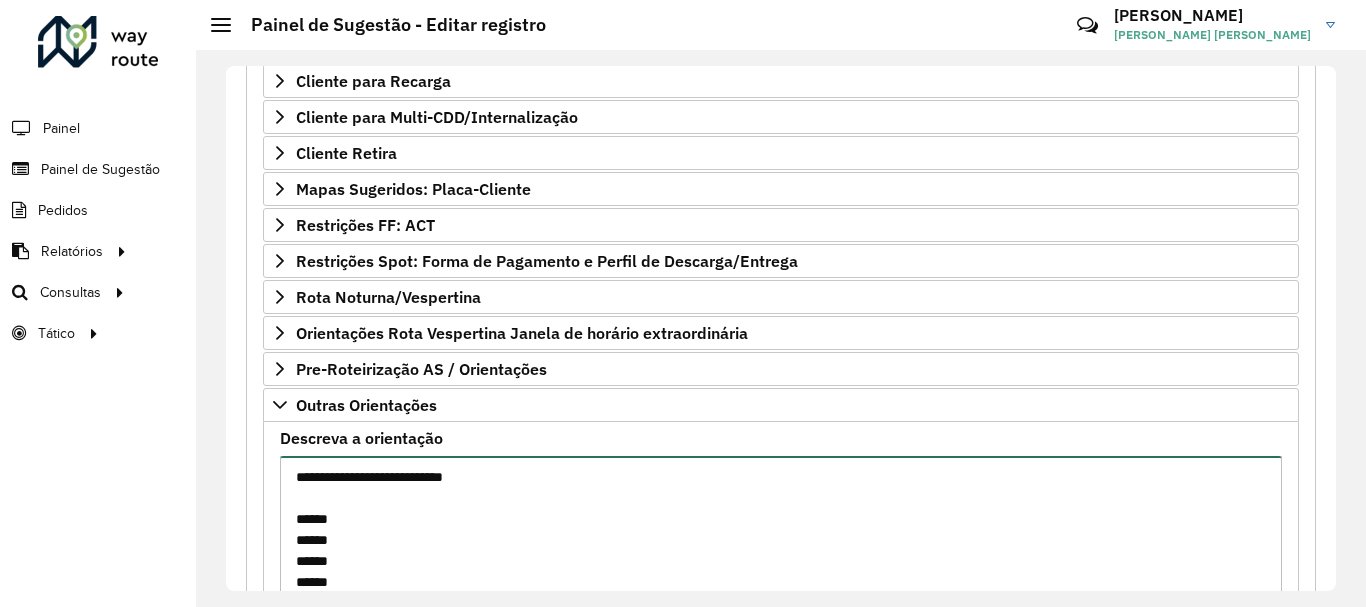 scroll, scrollTop: 456, scrollLeft: 0, axis: vertical 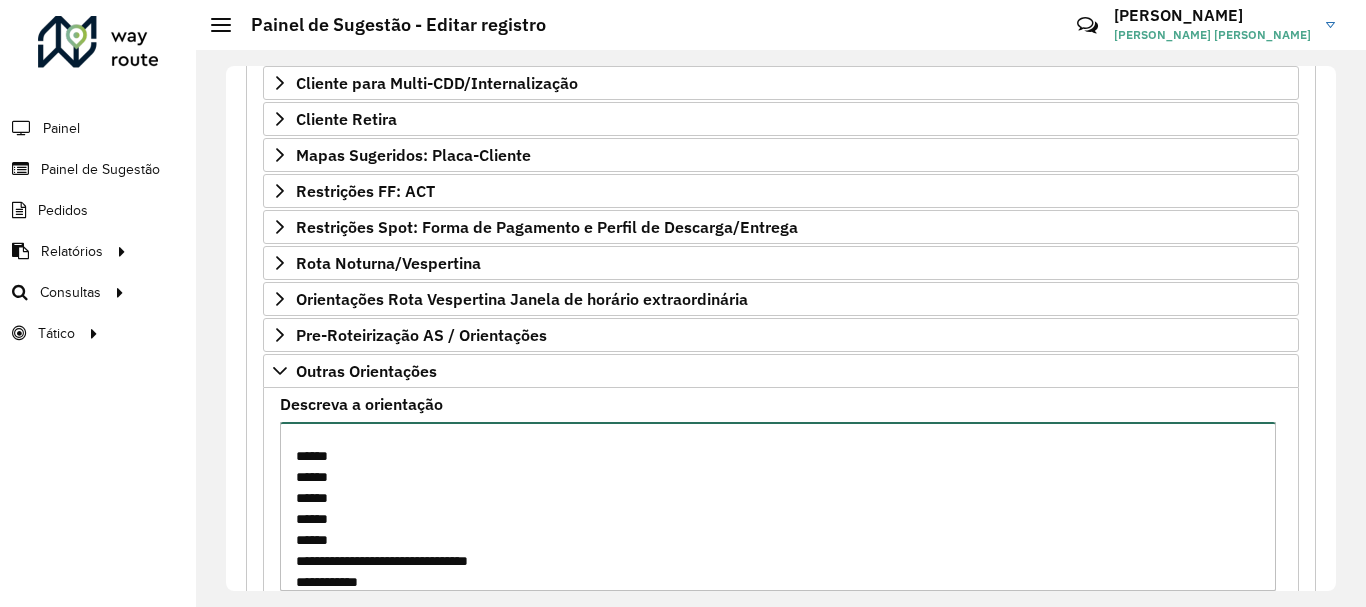 click on "Descreva a orientação" at bounding box center [778, 506] 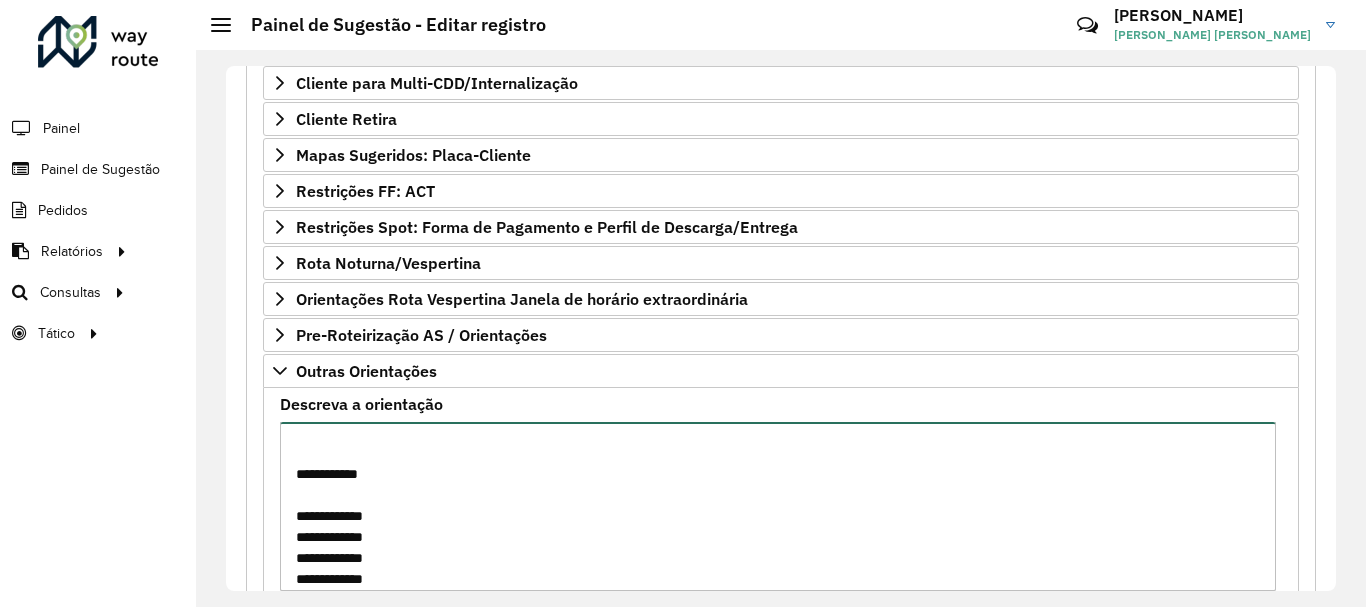 scroll, scrollTop: 200, scrollLeft: 0, axis: vertical 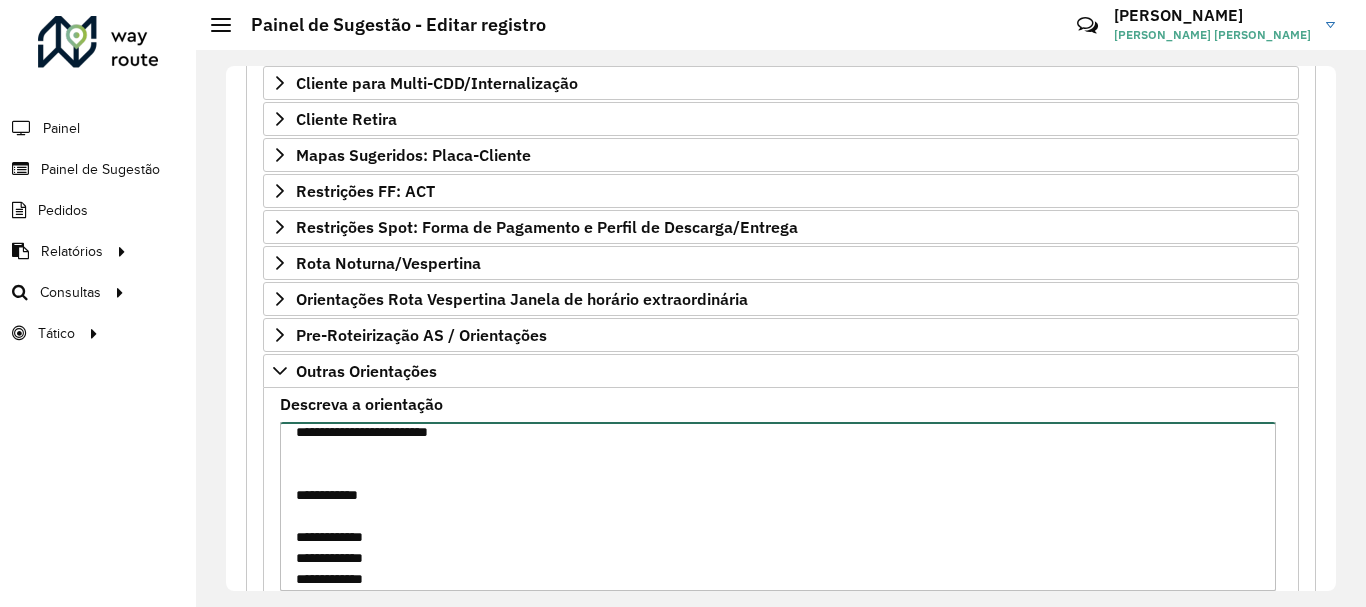 paste on "*****" 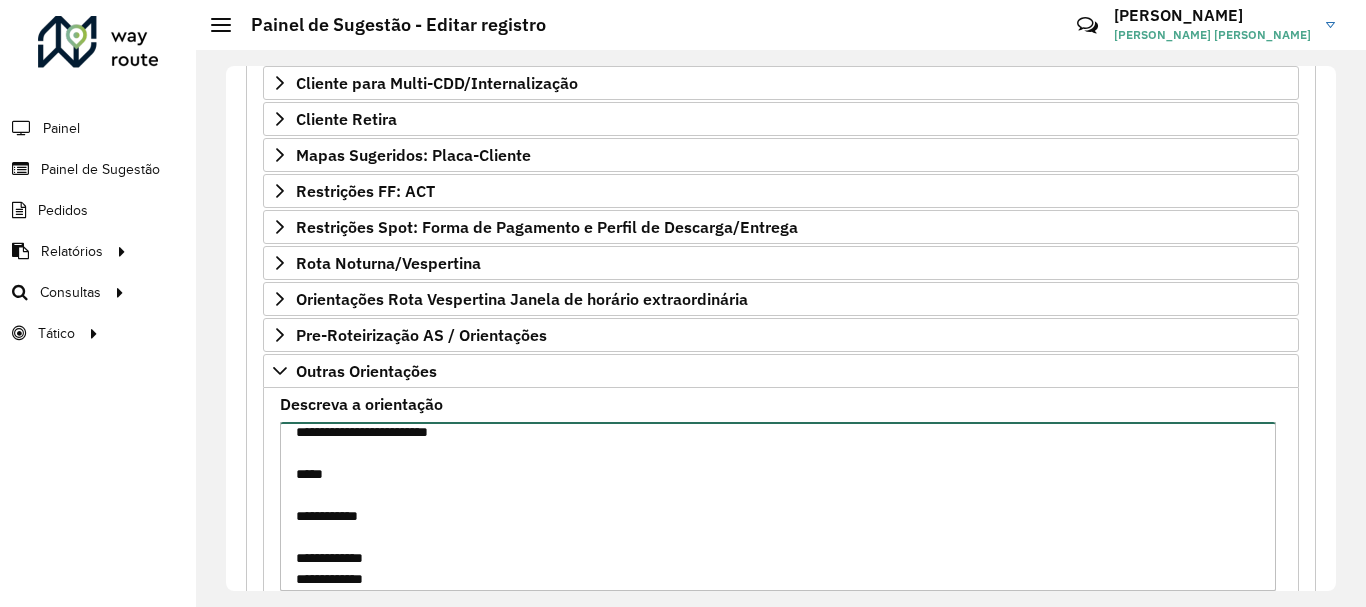 paste on "*****" 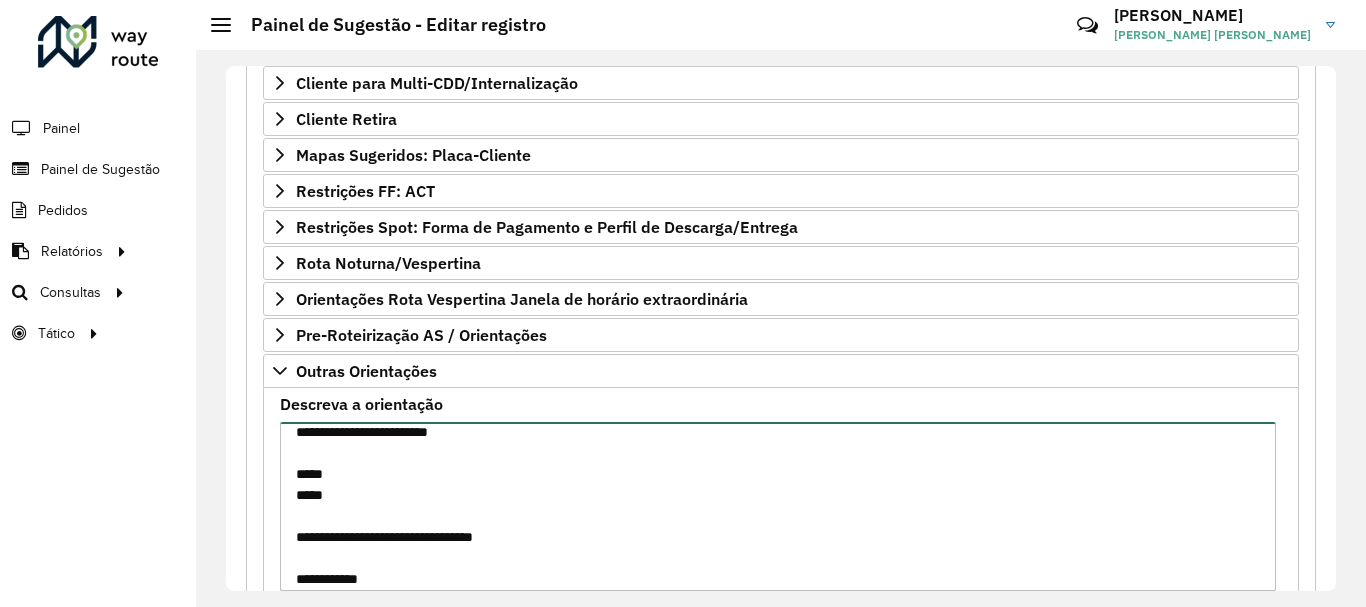 paste on "*****" 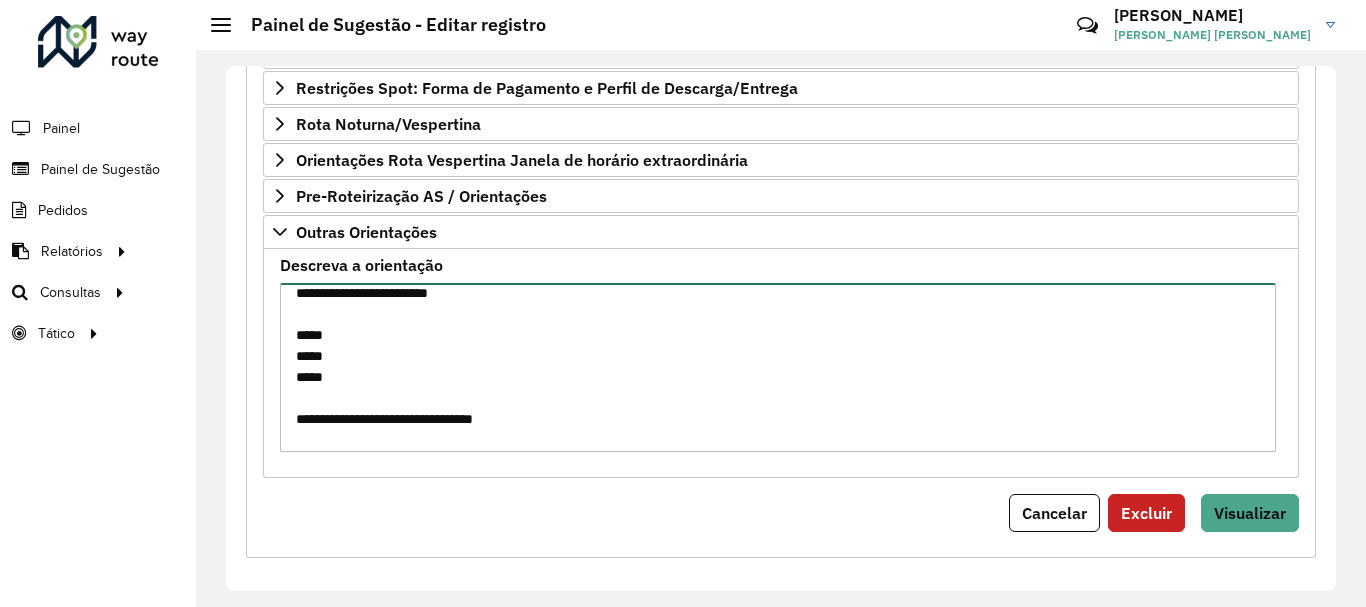 scroll, scrollTop: 619, scrollLeft: 0, axis: vertical 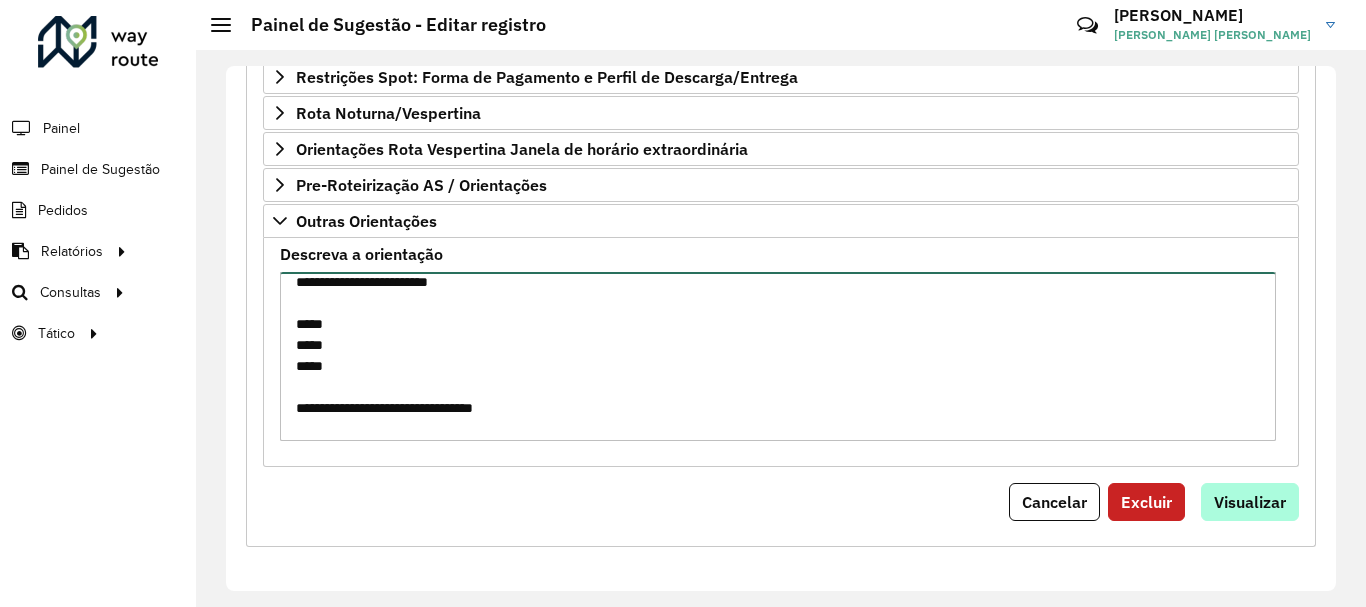 type on "**********" 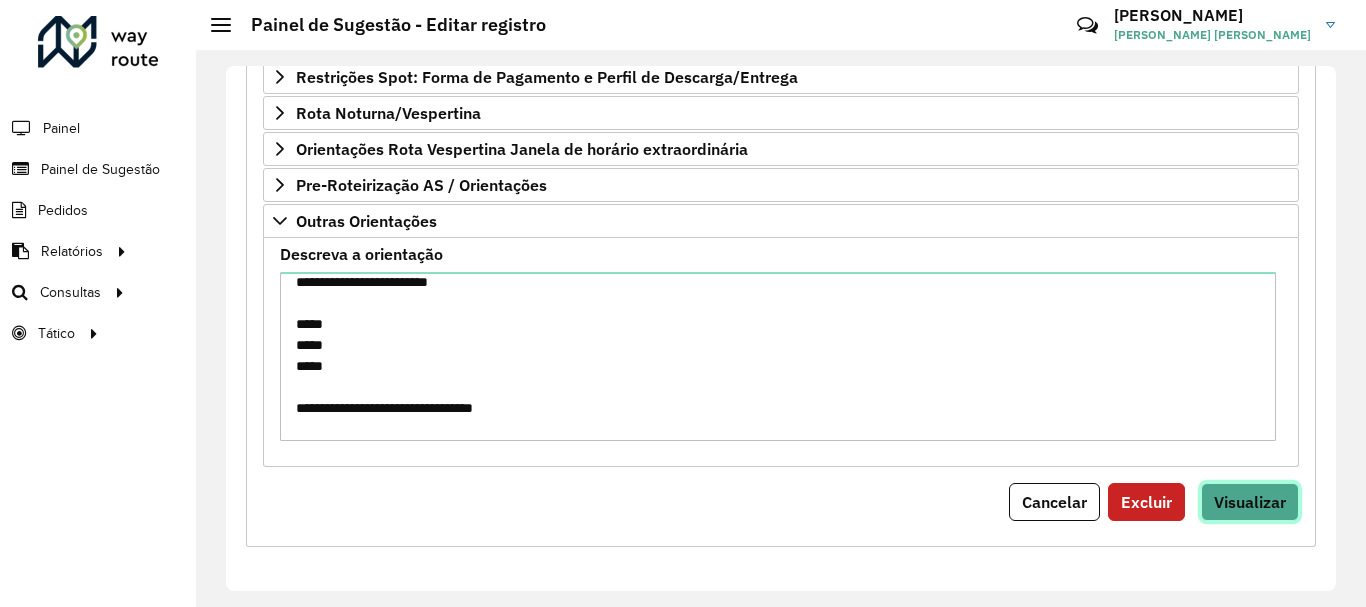 click on "Visualizar" at bounding box center [1250, 502] 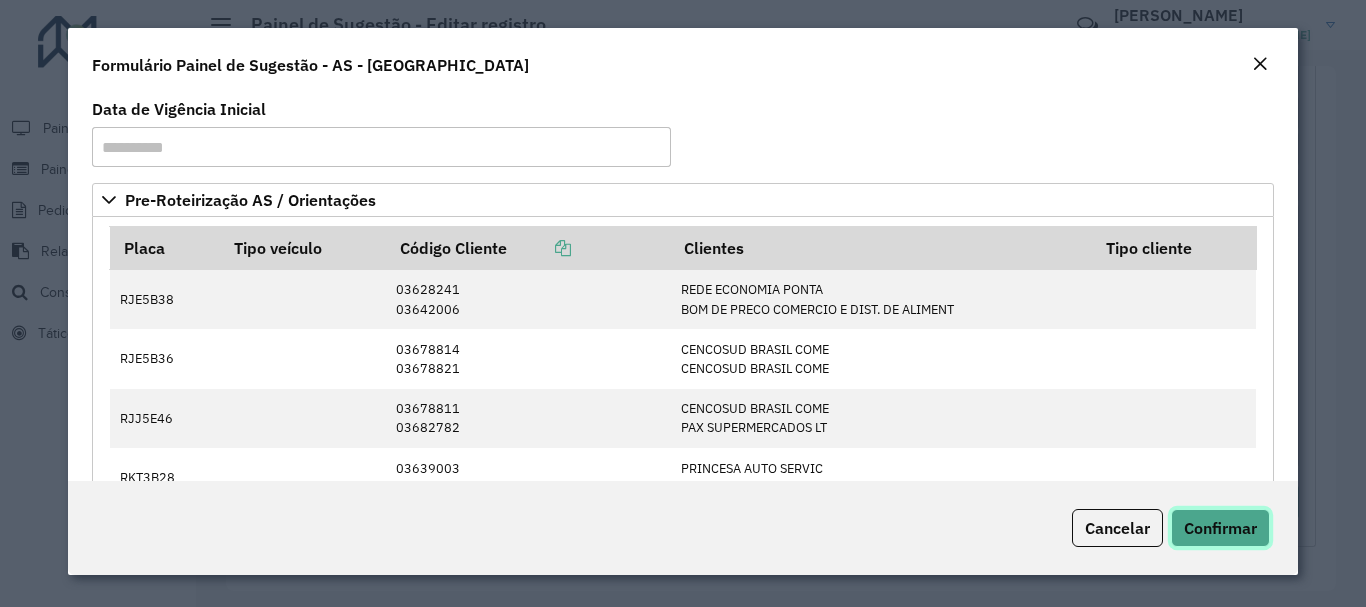 click on "Confirmar" 